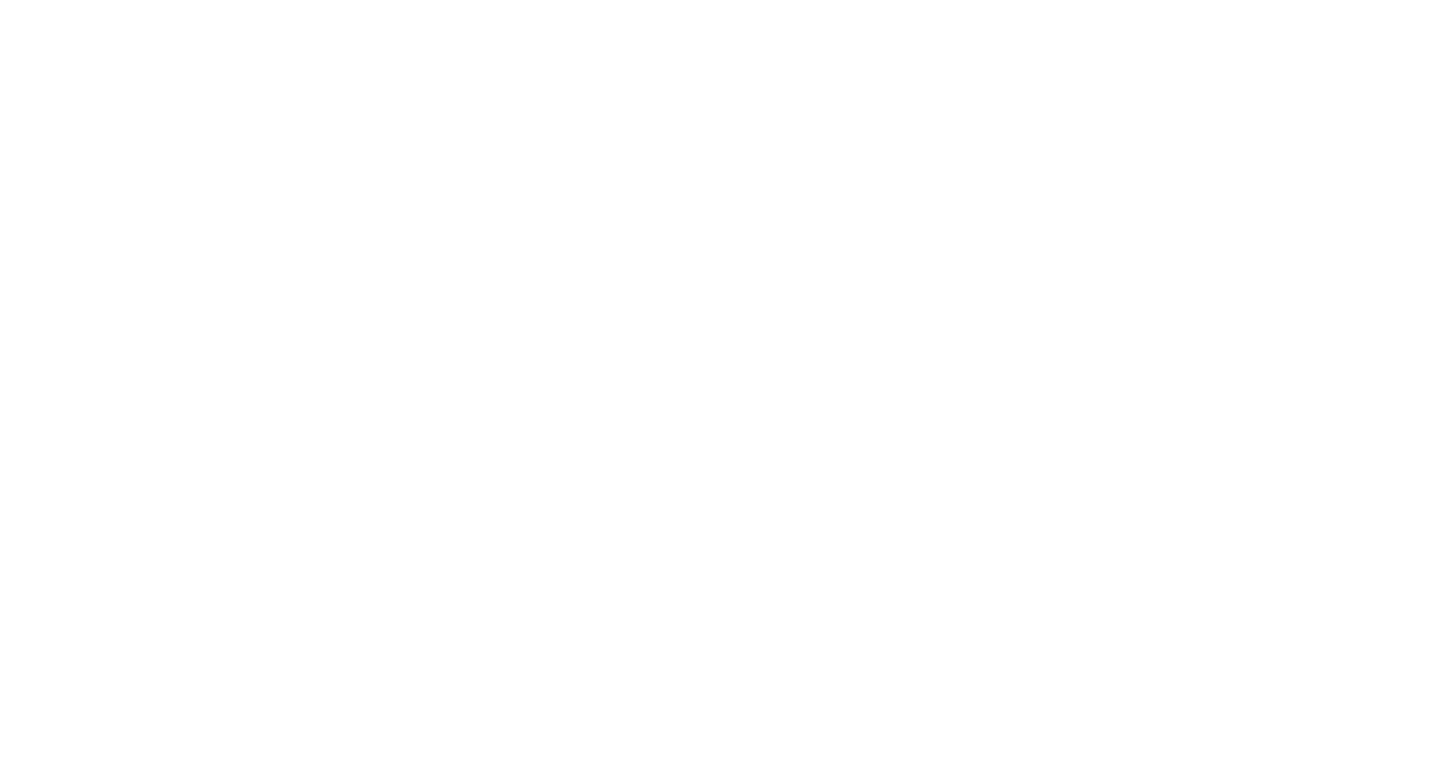 scroll, scrollTop: 0, scrollLeft: 0, axis: both 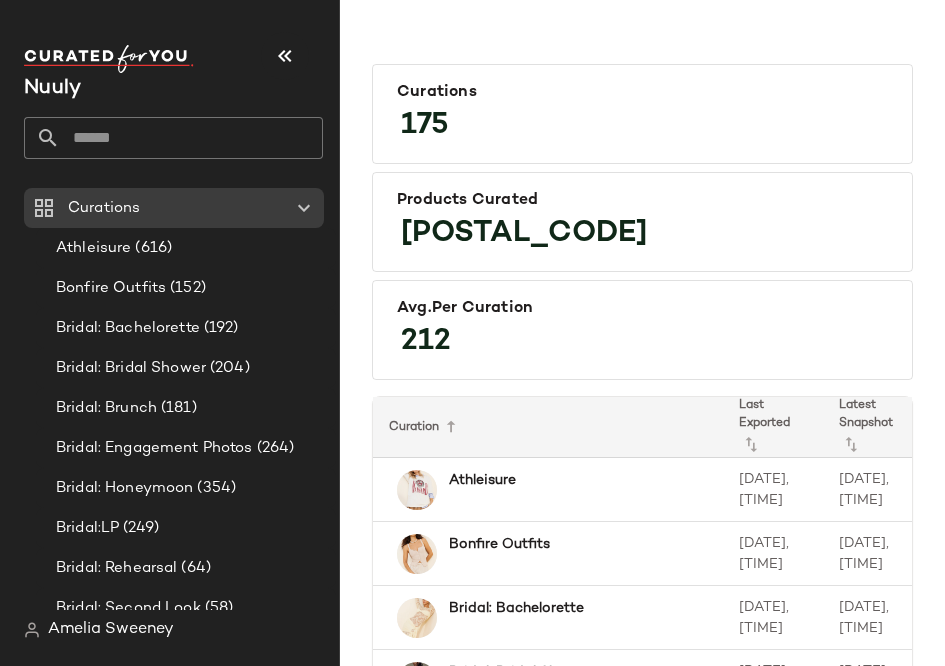 click 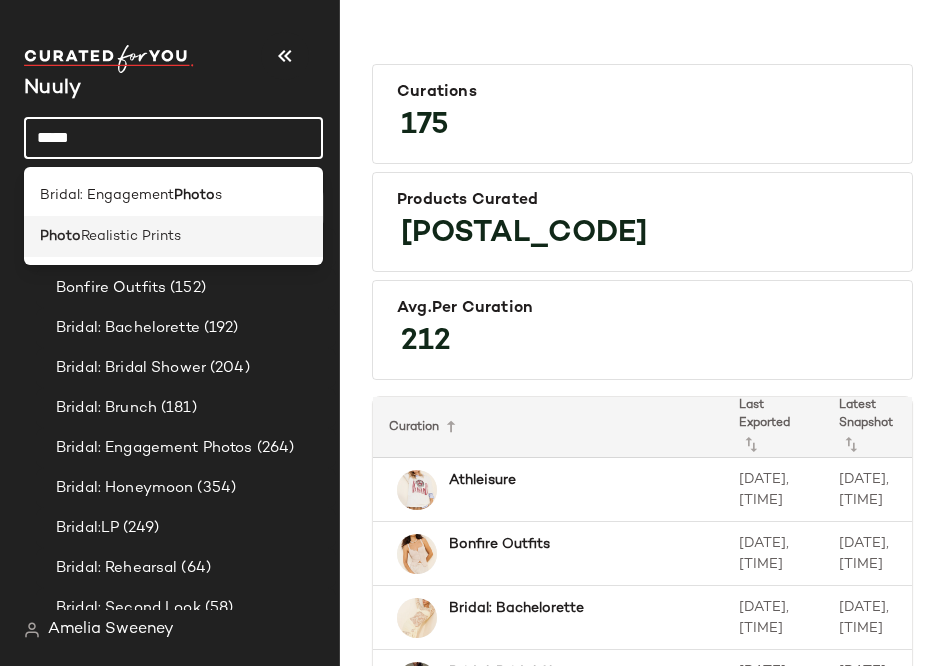 click on "Realistic Prints" at bounding box center [131, 236] 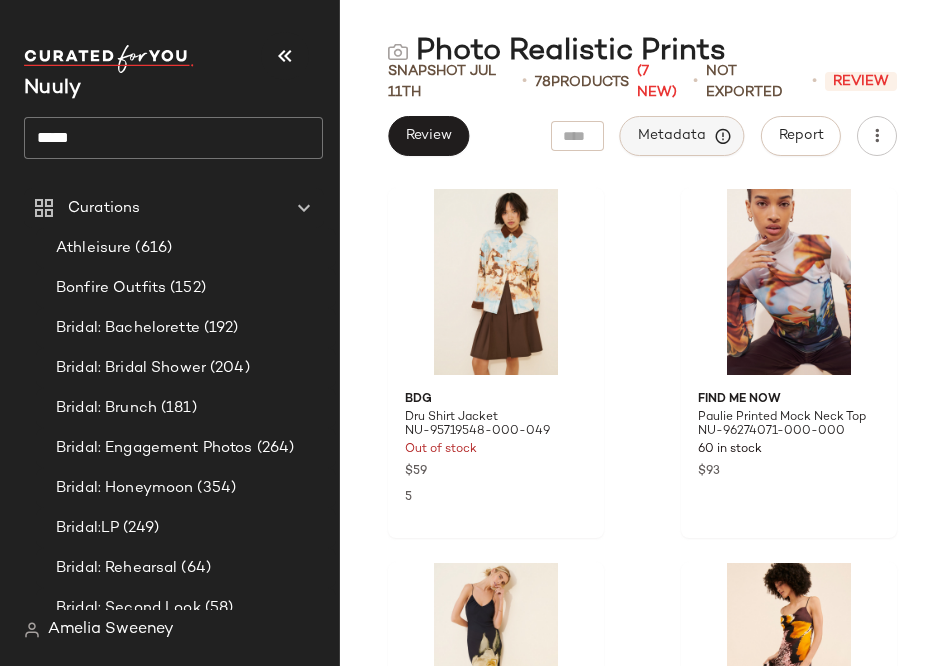 click on "Metadata" 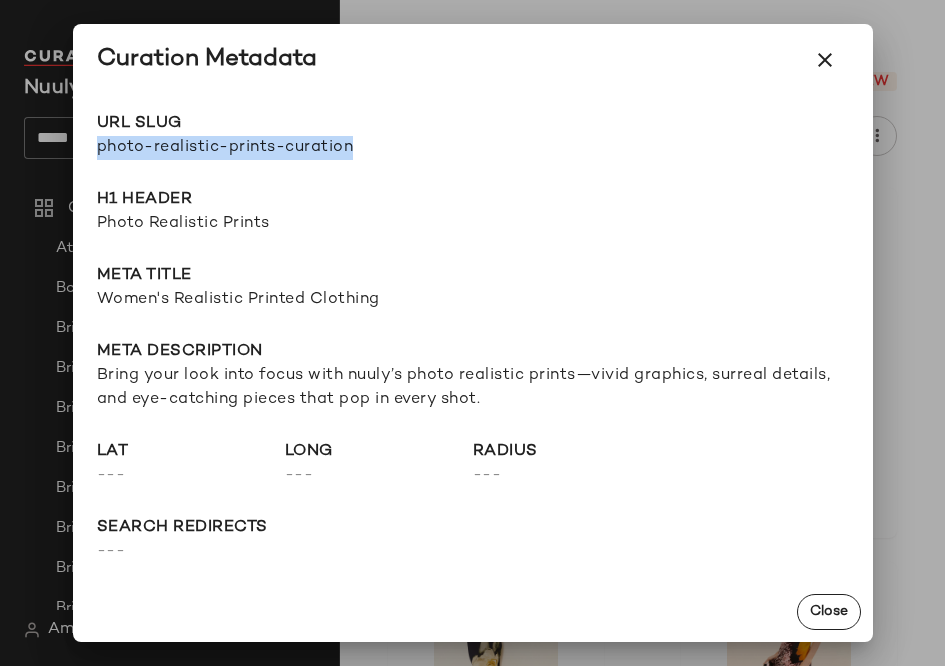 drag, startPoint x: 96, startPoint y: 148, endPoint x: 384, endPoint y: 162, distance: 288.3401 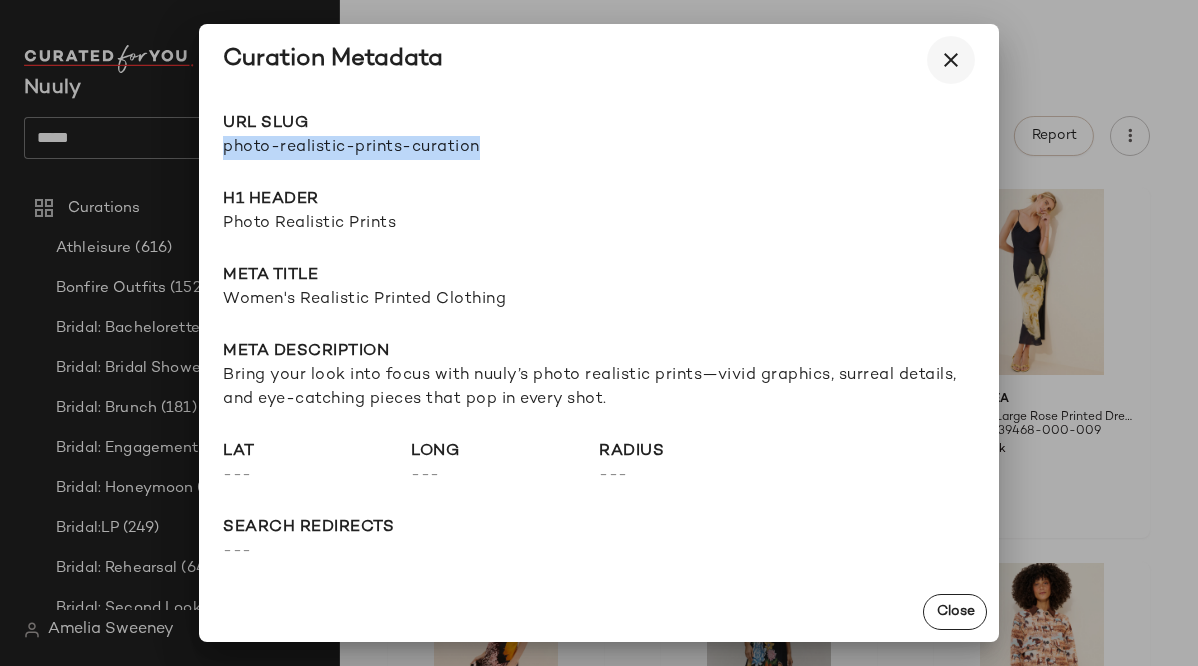 click at bounding box center (951, 60) 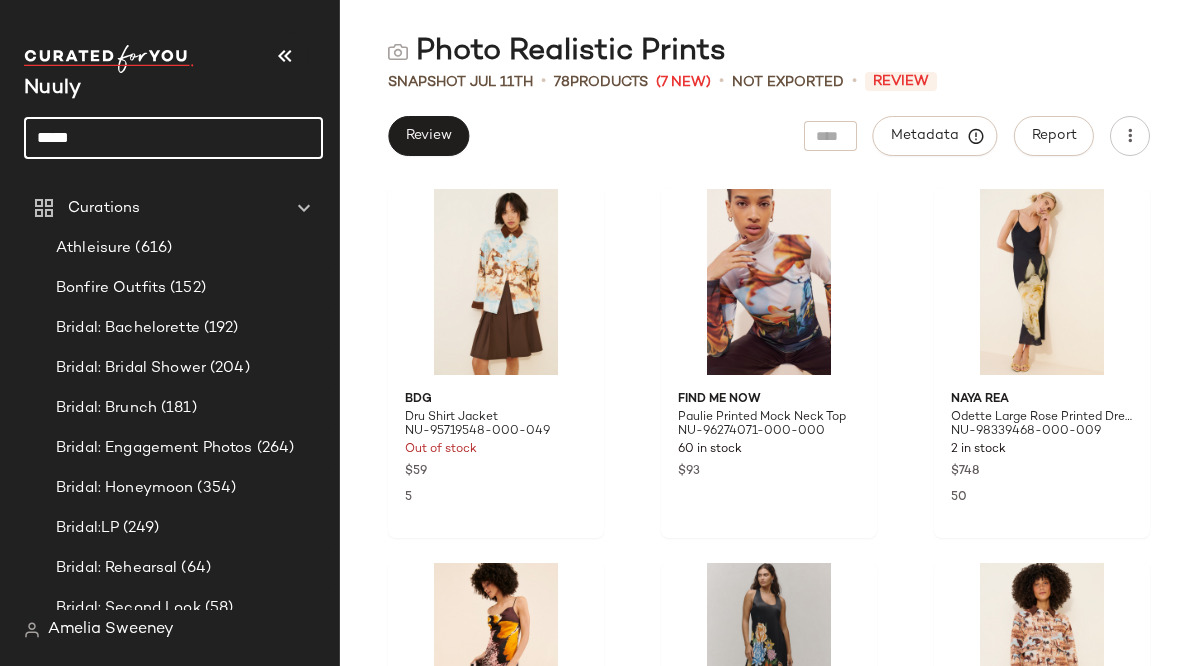click on "*****" 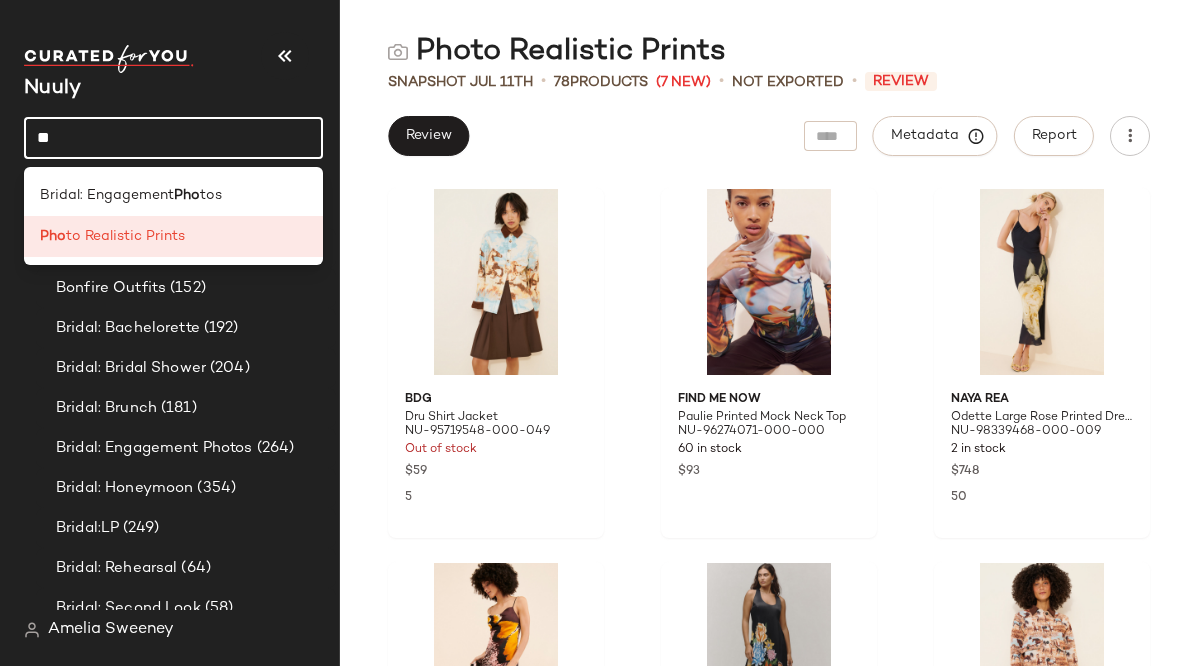 type on "*" 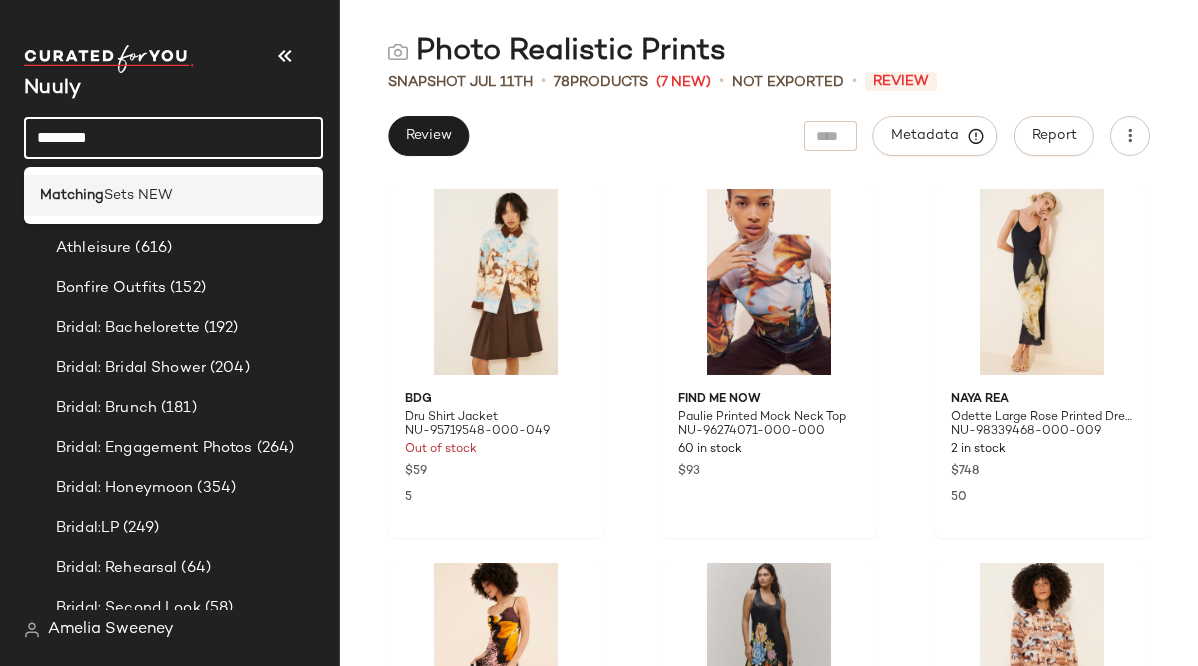 type on "********" 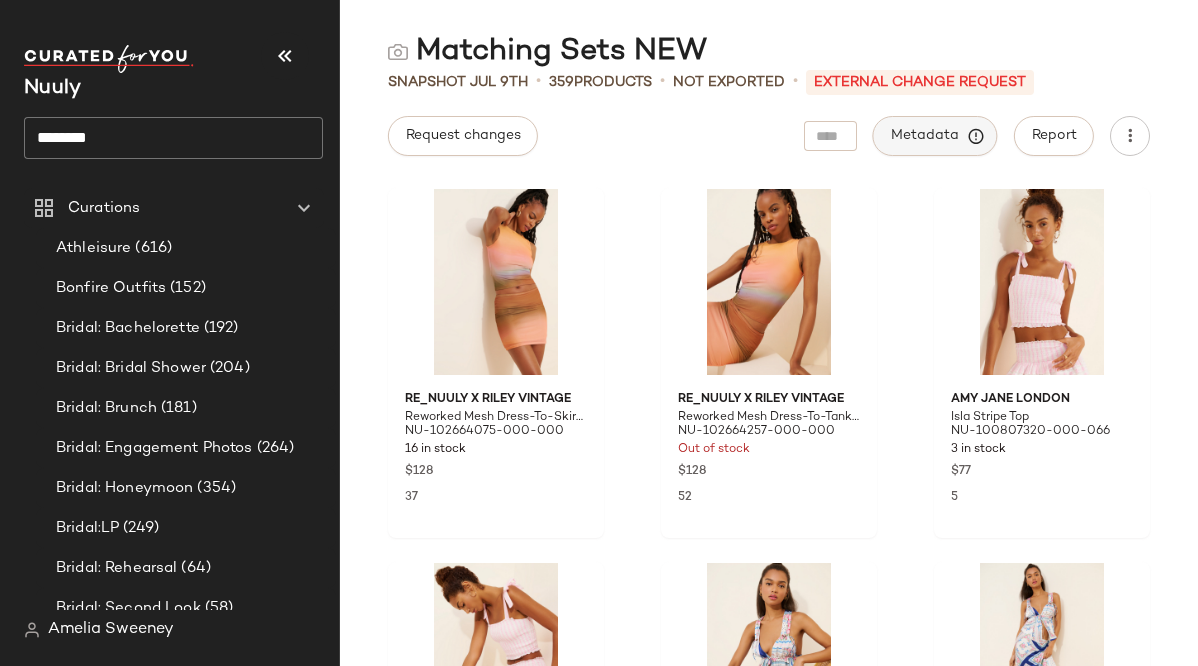 click on "Metadata" 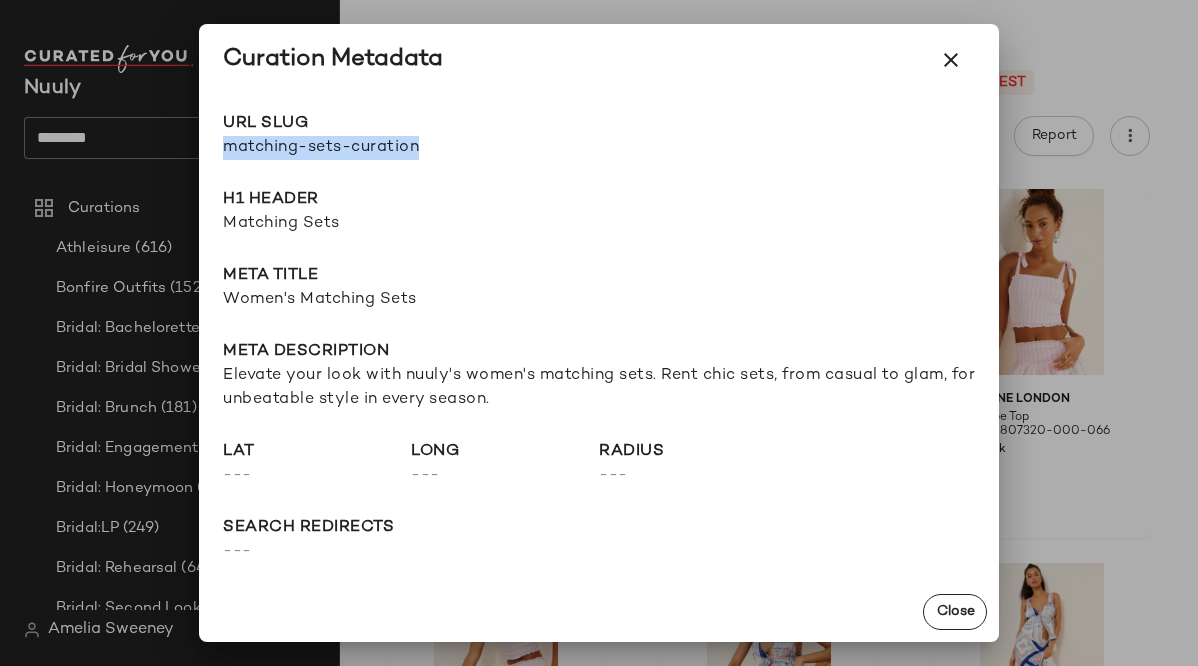 drag, startPoint x: 223, startPoint y: 144, endPoint x: 522, endPoint y: 144, distance: 299 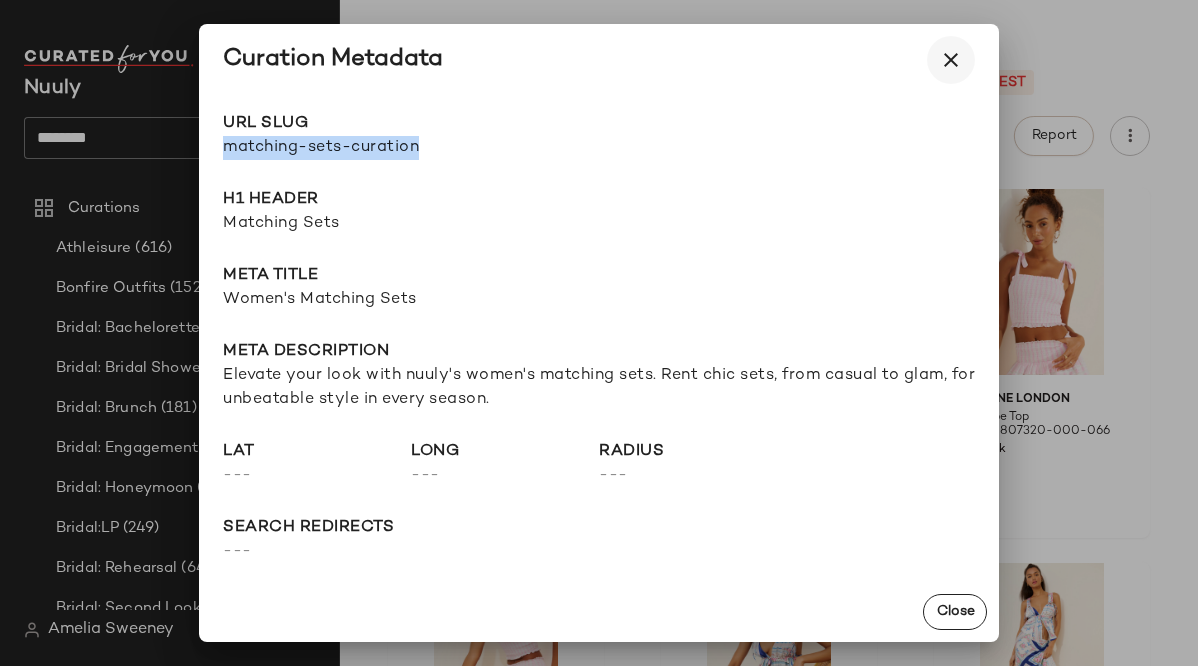 click at bounding box center (951, 60) 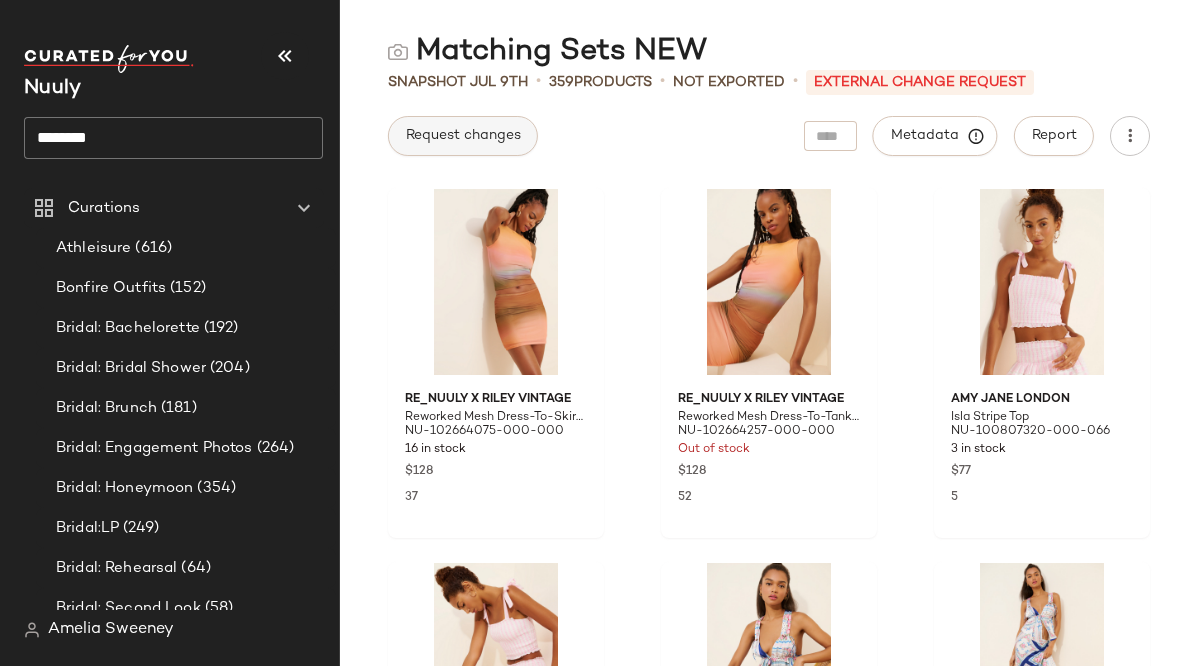 click on "Request changes" at bounding box center [463, 136] 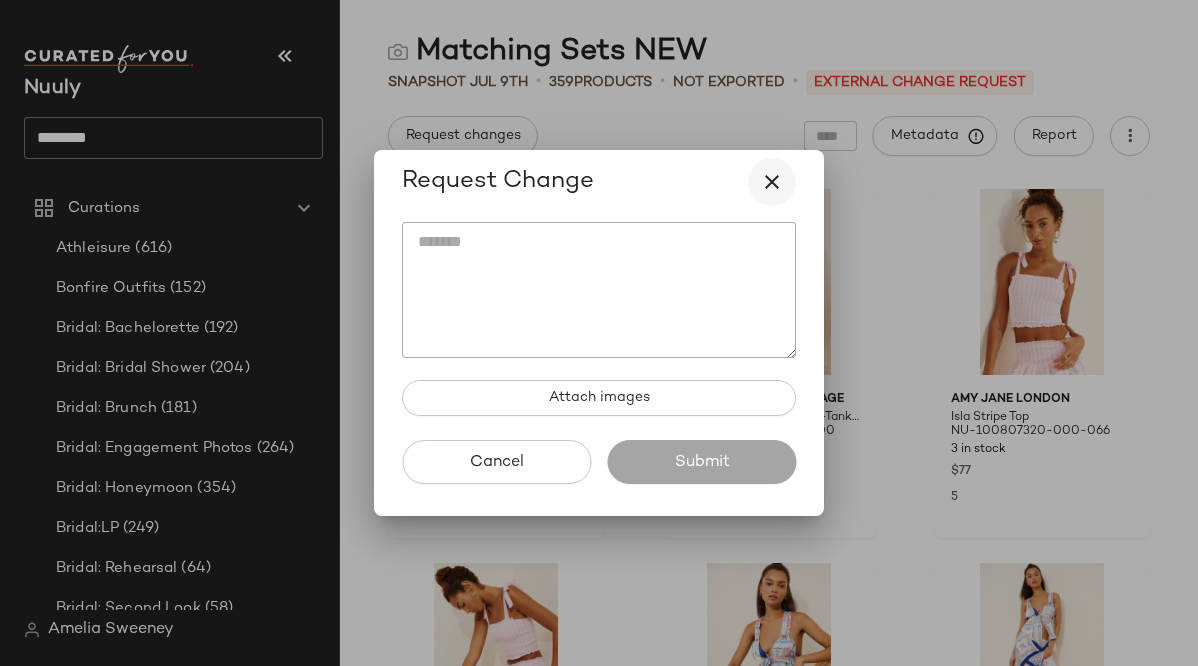 click at bounding box center (772, 182) 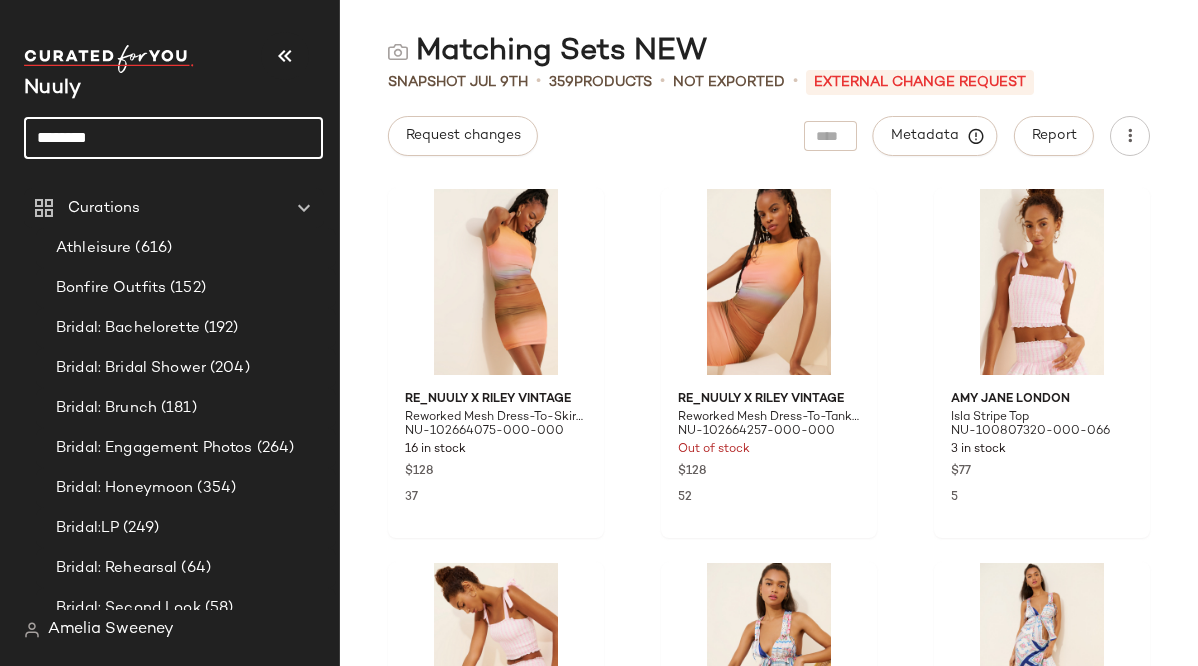 drag, startPoint x: 177, startPoint y: 154, endPoint x: -4, endPoint y: 127, distance: 183.00273 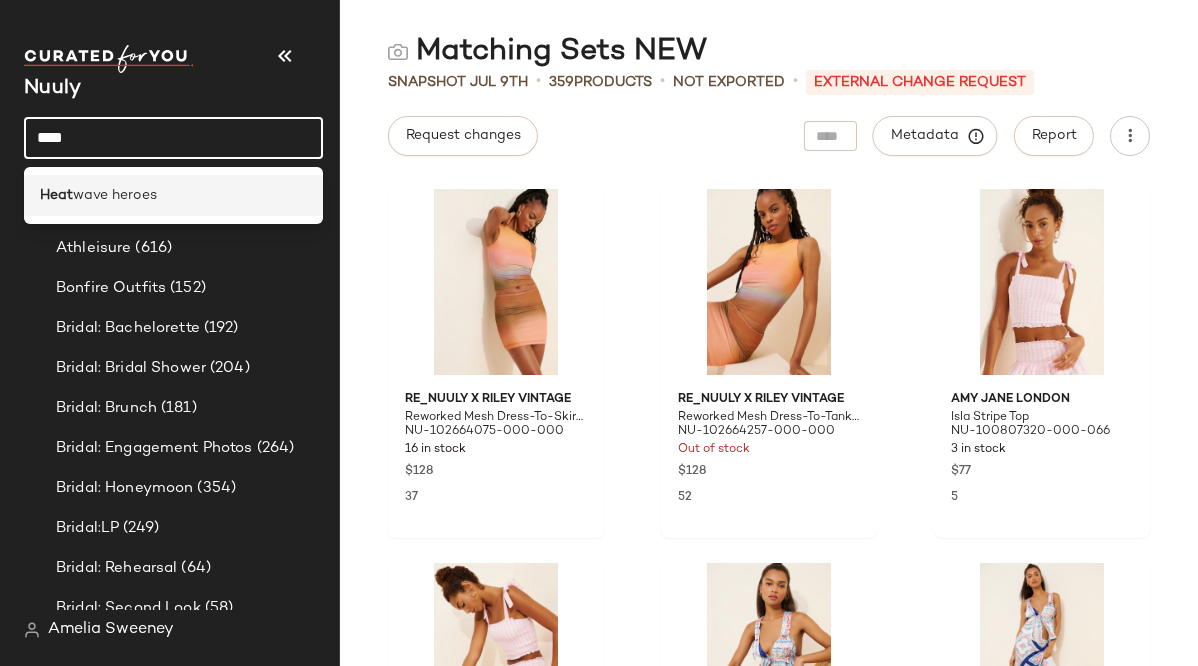type on "****" 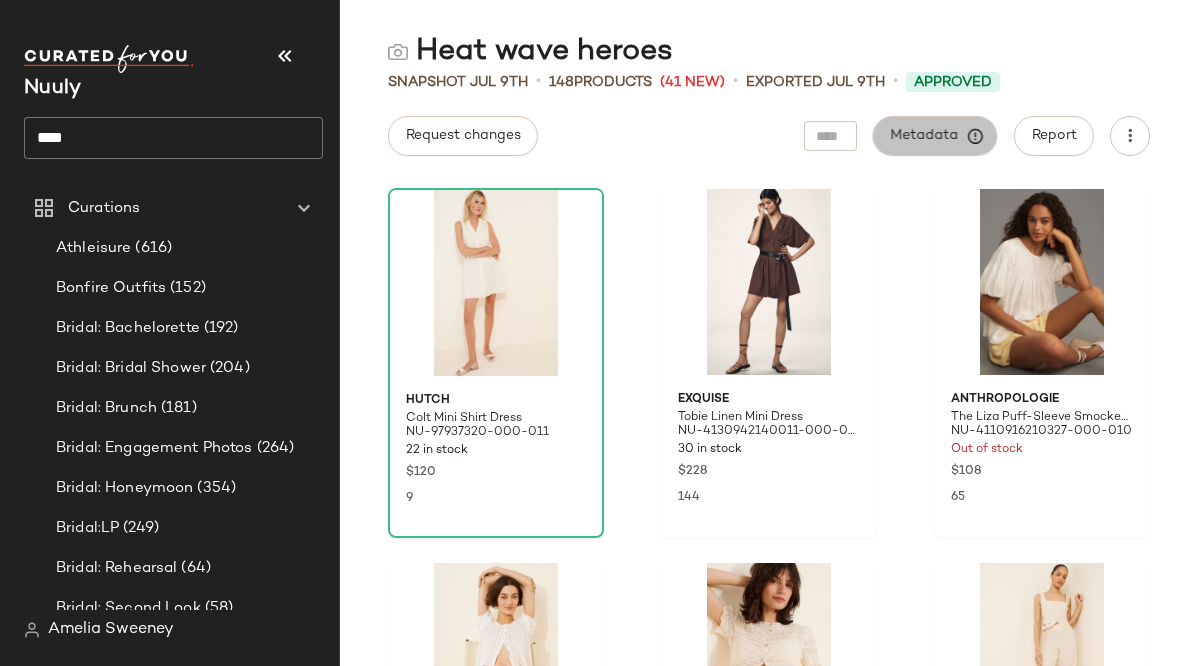 click on "Metadata" 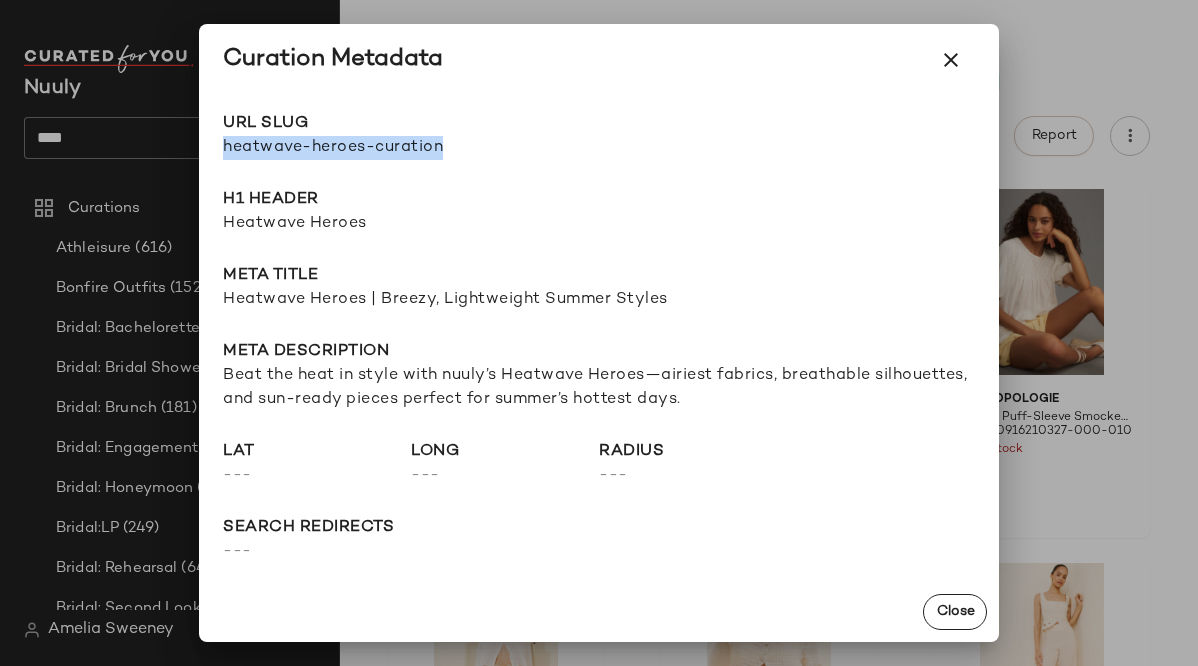 drag, startPoint x: 220, startPoint y: 148, endPoint x: 599, endPoint y: 153, distance: 379.033 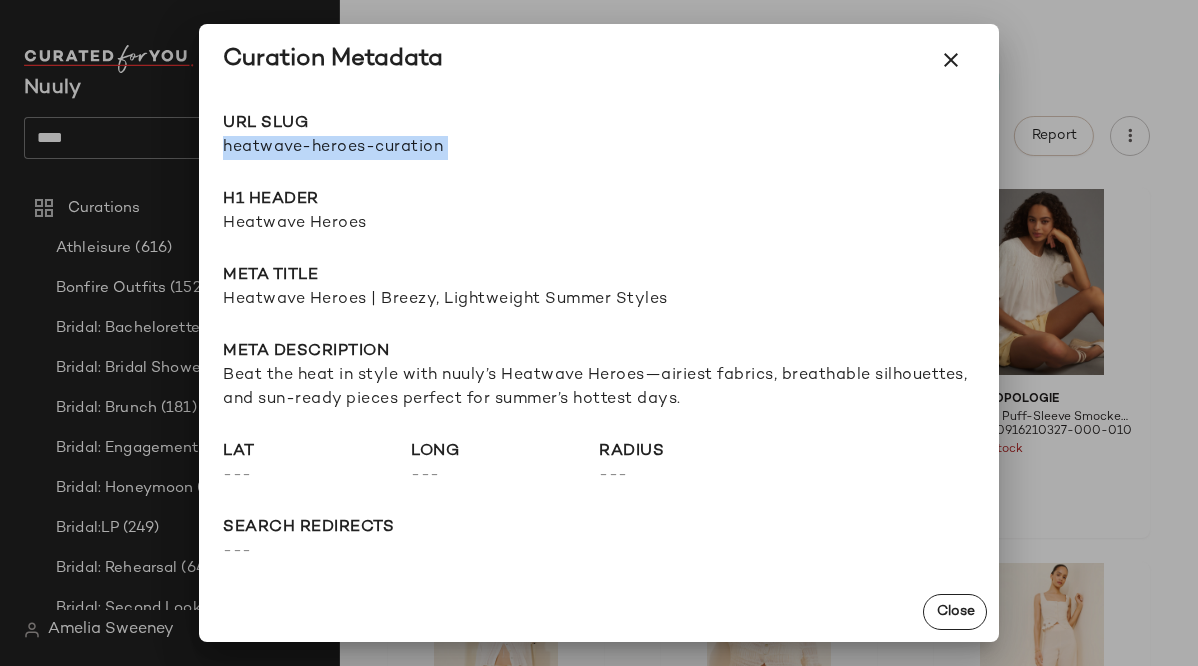 copy on "heatwave-heroes-curation Go to Shop" 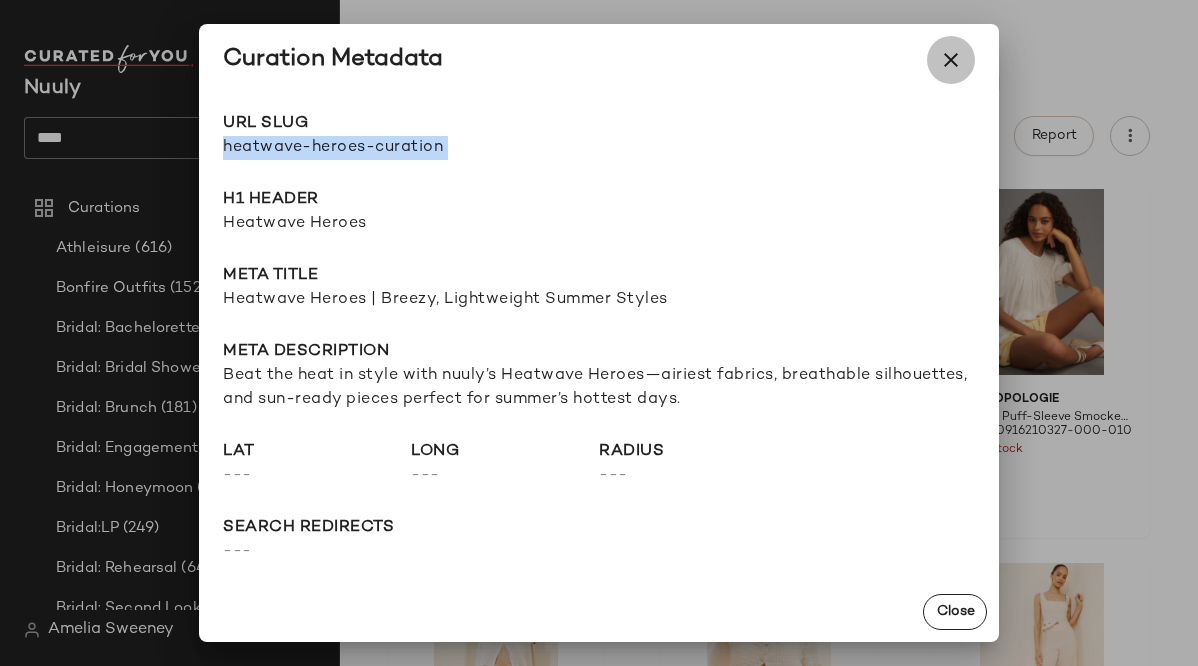 click at bounding box center (951, 60) 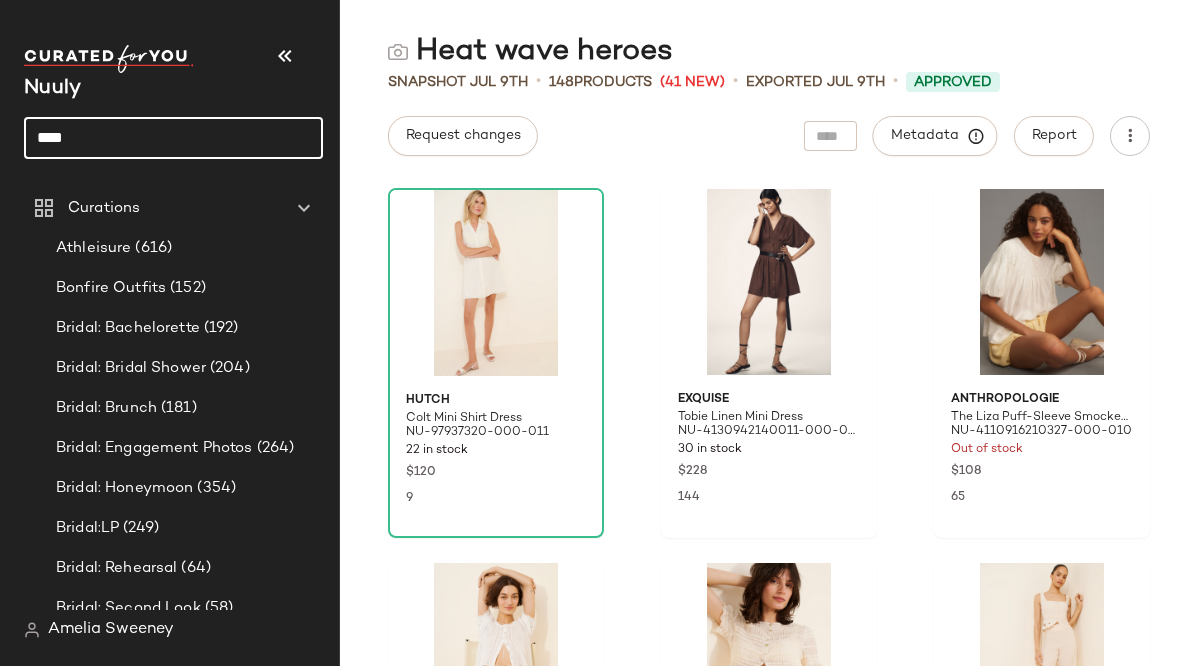 drag, startPoint x: 130, startPoint y: 148, endPoint x: 14, endPoint y: 147, distance: 116.00431 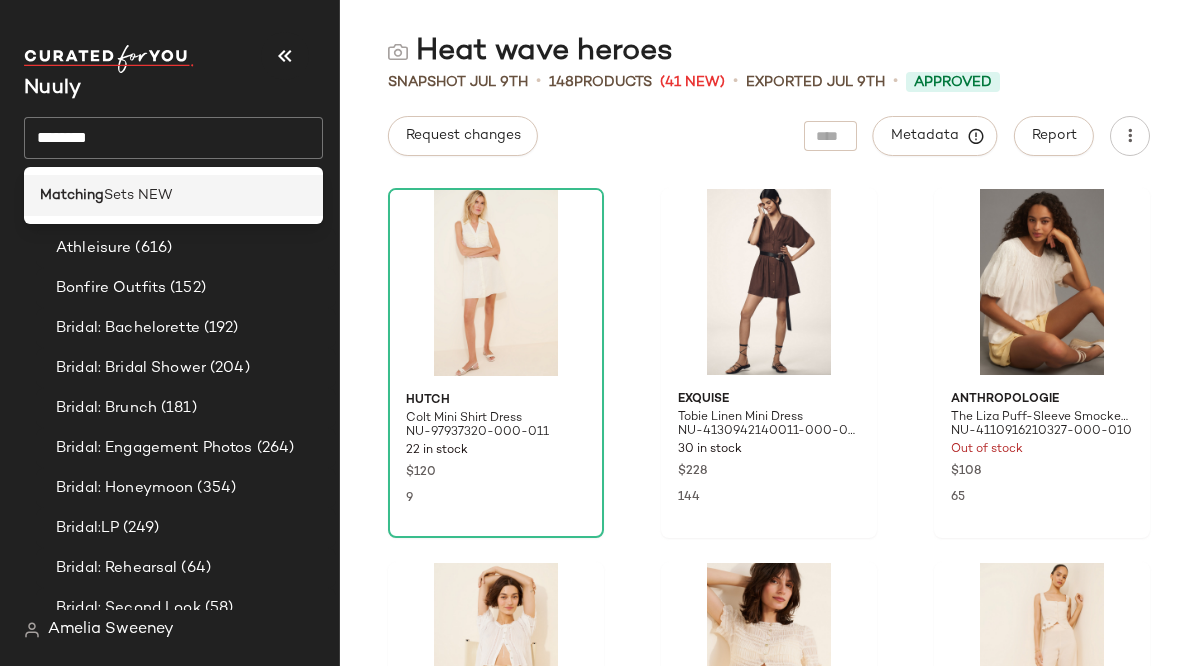 click on "Matching  Sets NEW" 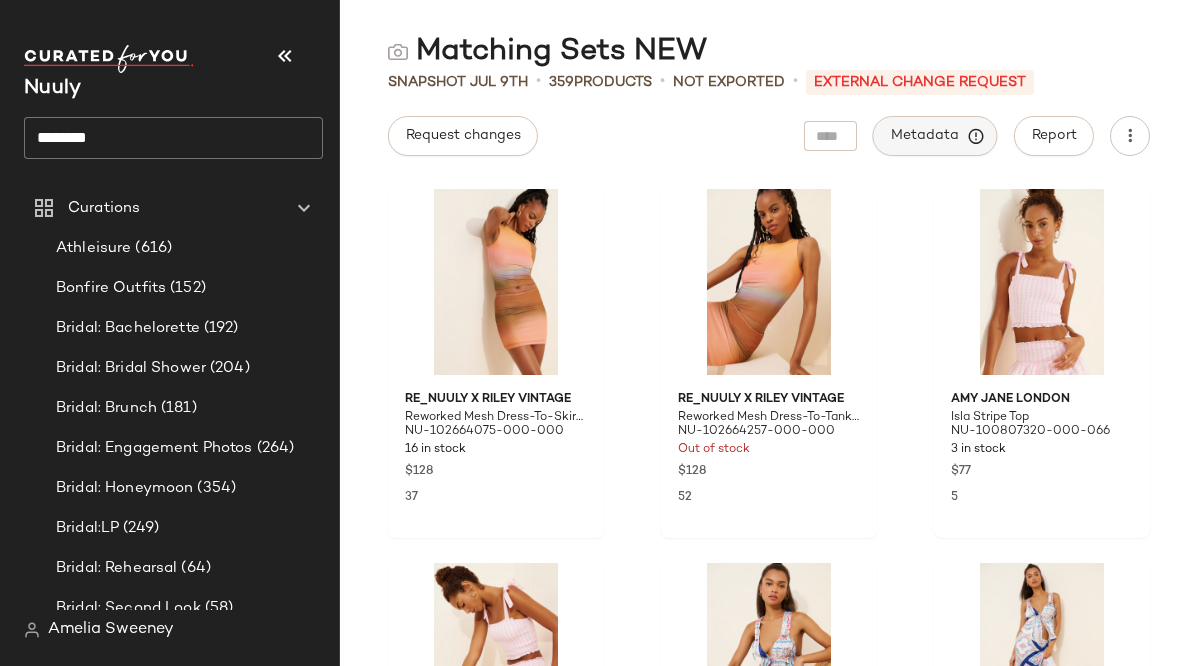 click on "Metadata" 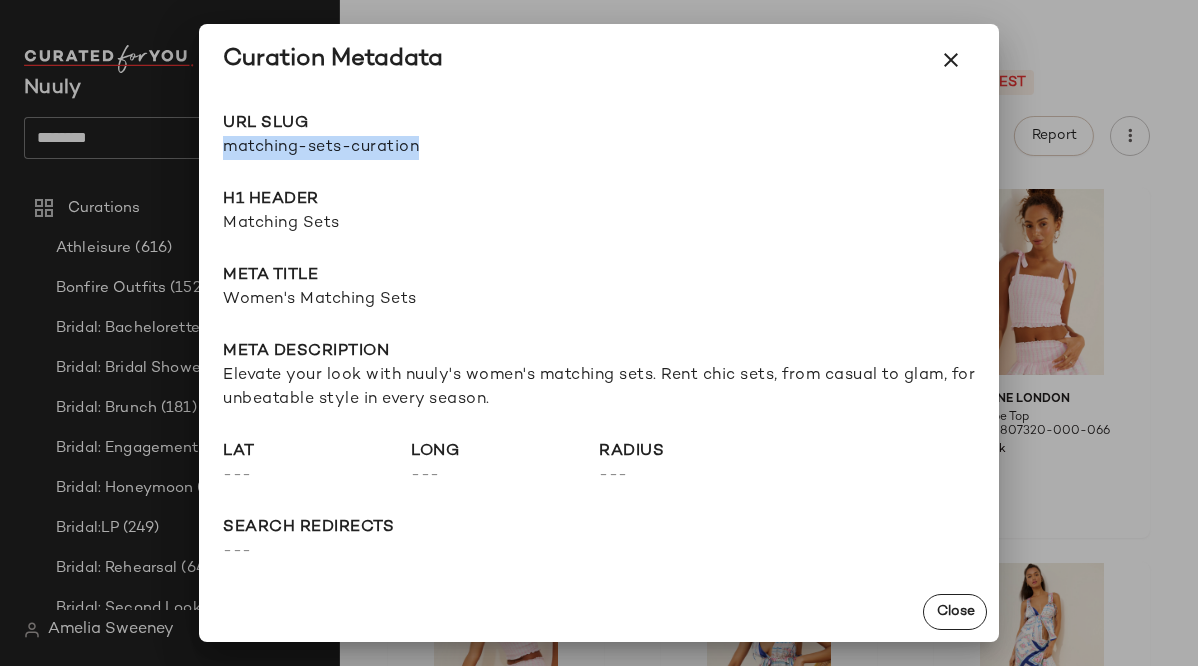 drag, startPoint x: 224, startPoint y: 149, endPoint x: 576, endPoint y: 151, distance: 352.00568 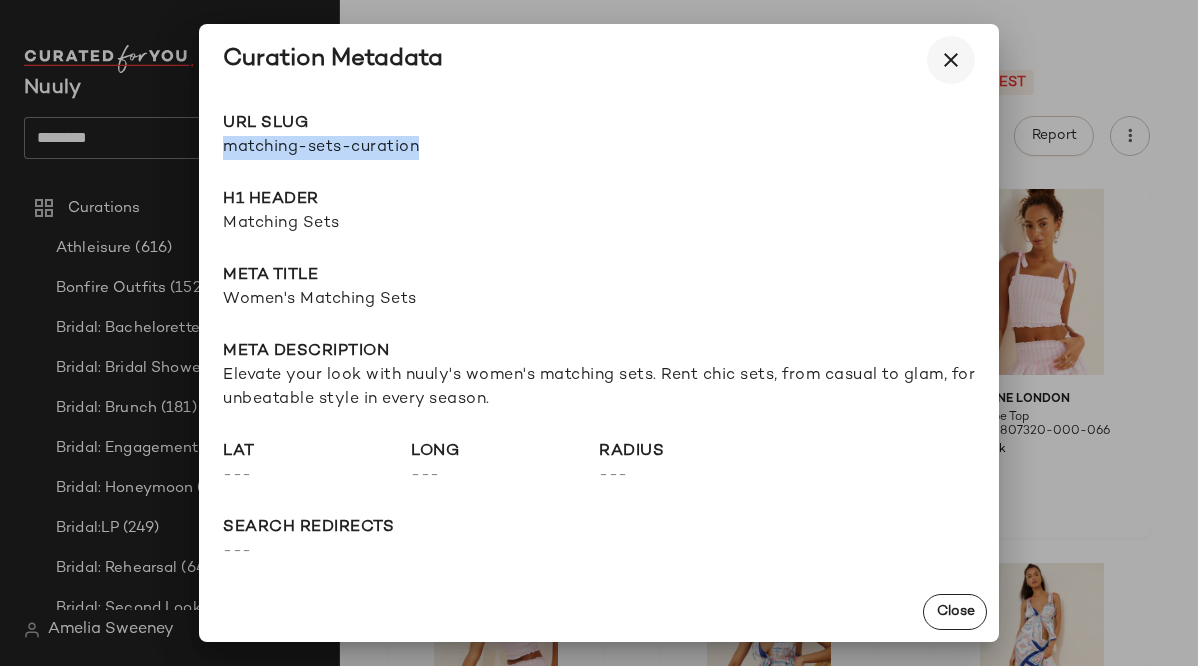 click at bounding box center (951, 60) 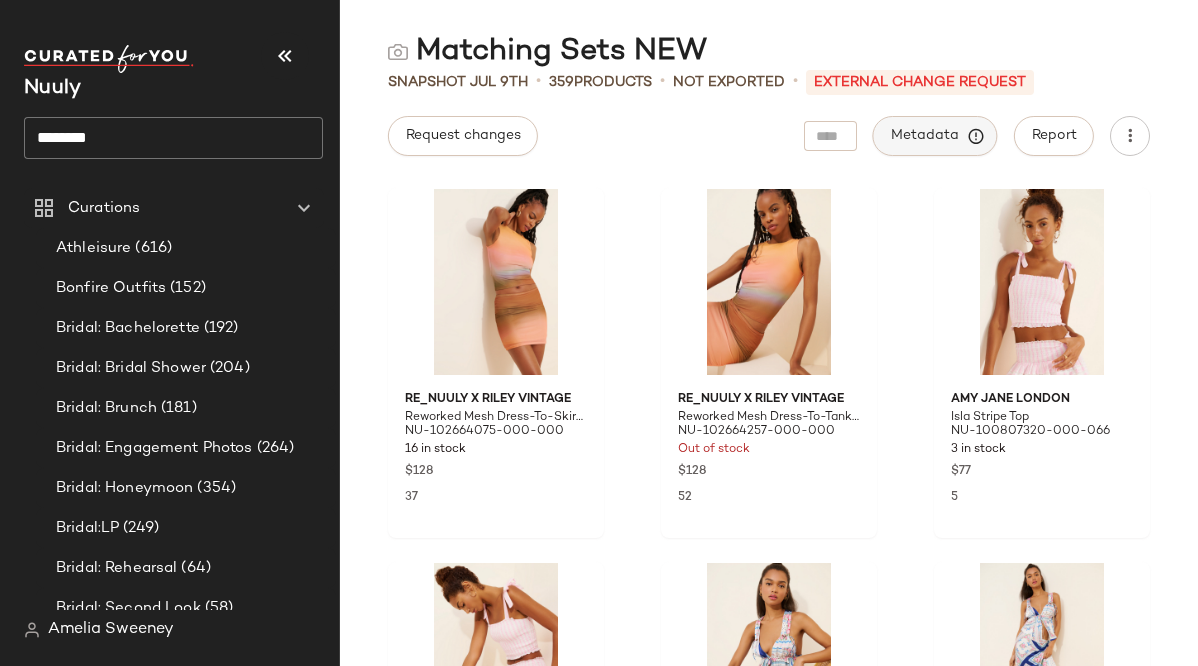 click on "Metadata" 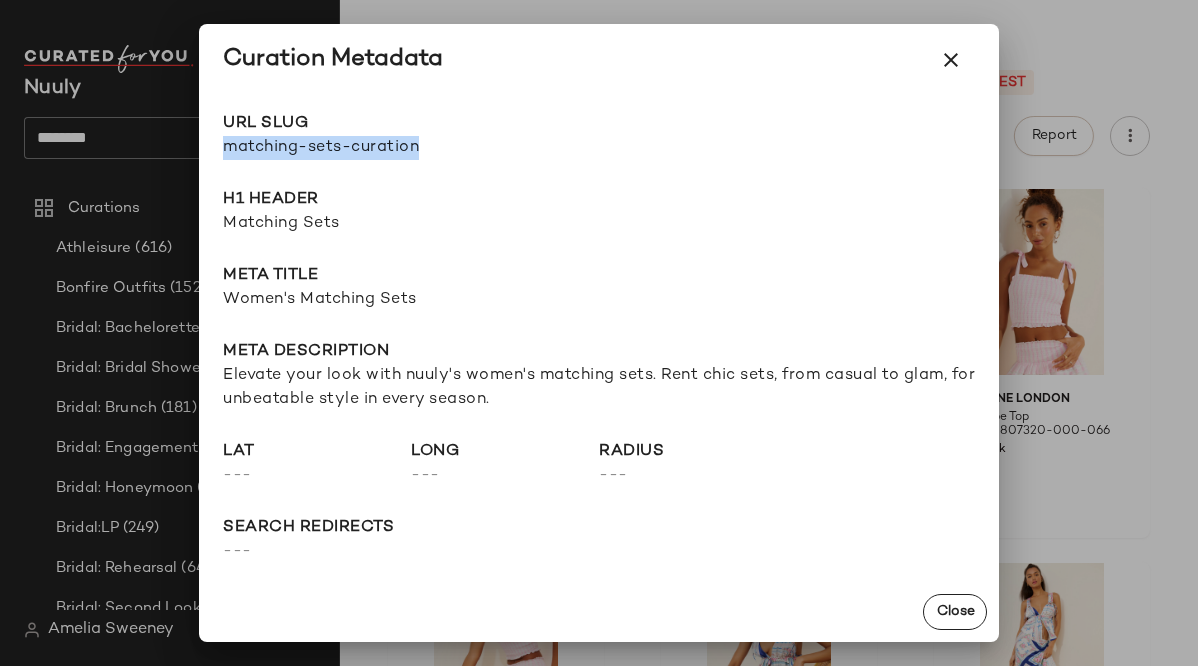 drag, startPoint x: 223, startPoint y: 146, endPoint x: 605, endPoint y: 150, distance: 382.02094 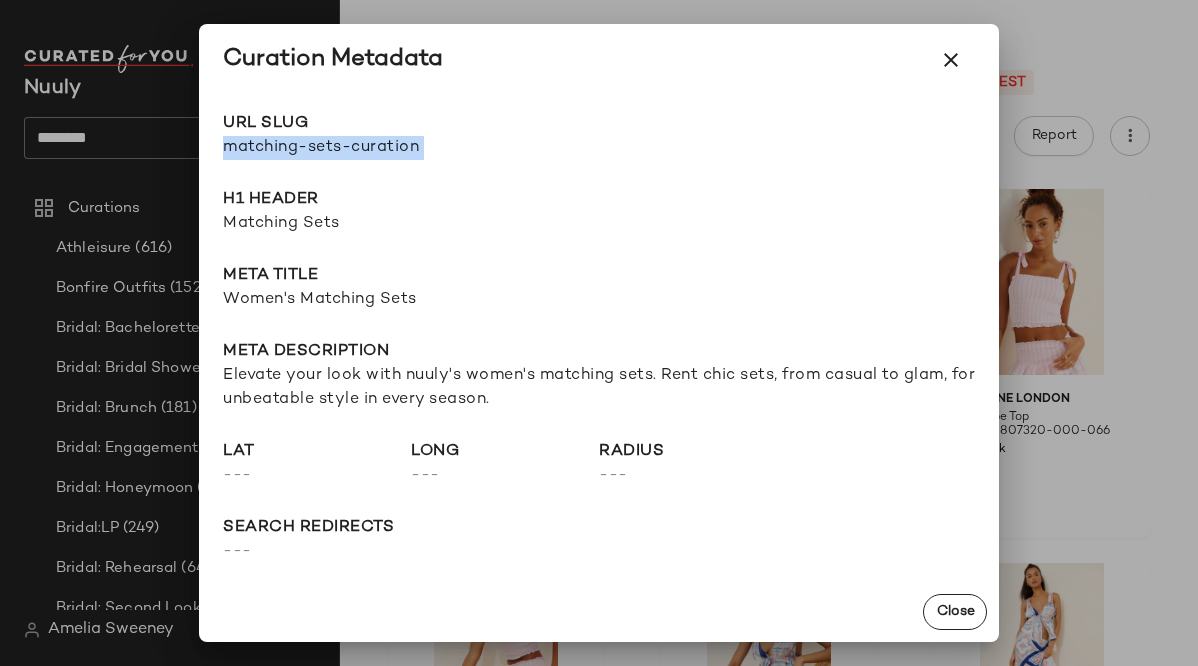 copy on "matching-sets-curation Go to Shop" 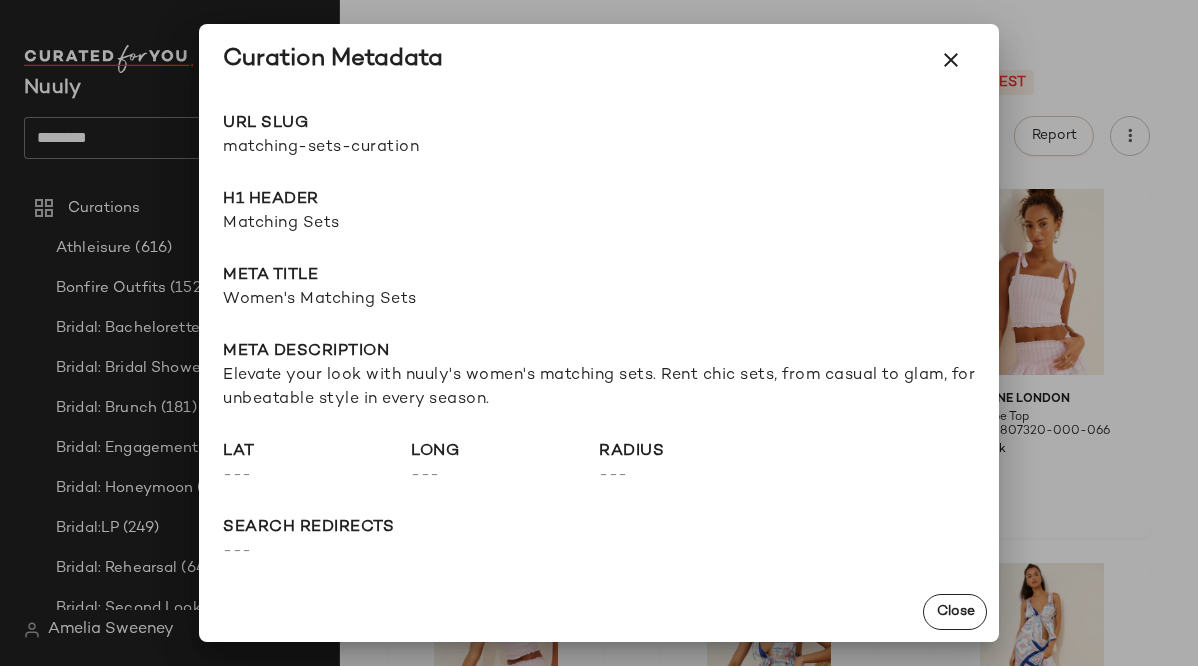 click at bounding box center (599, 333) 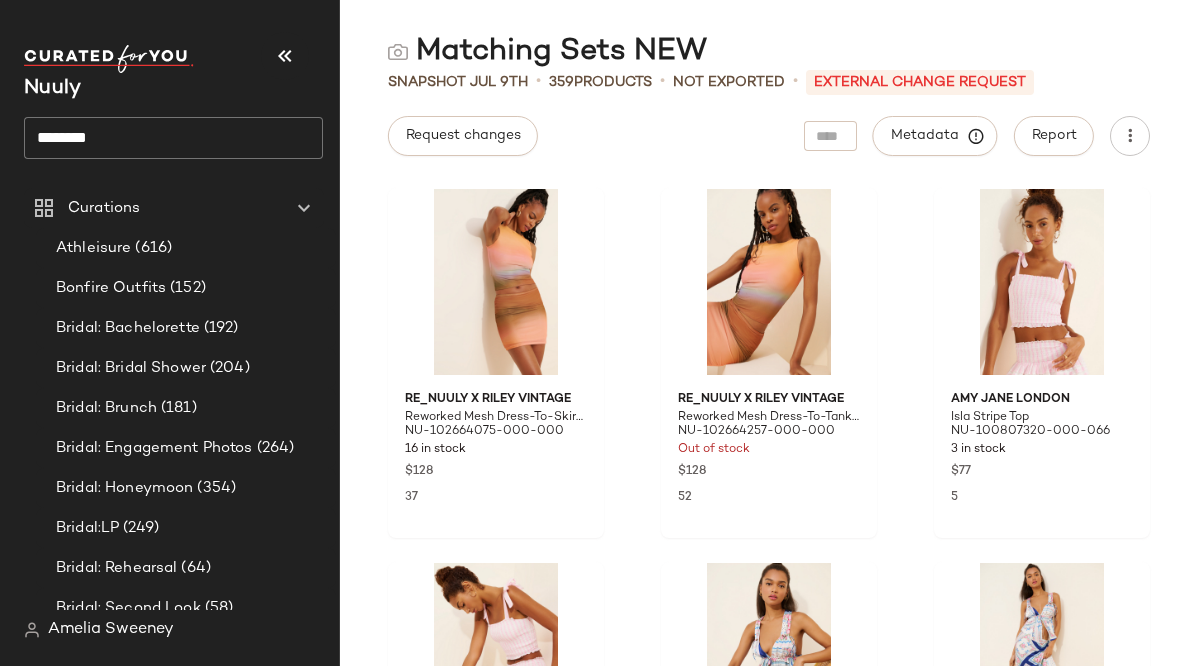 click on "********" 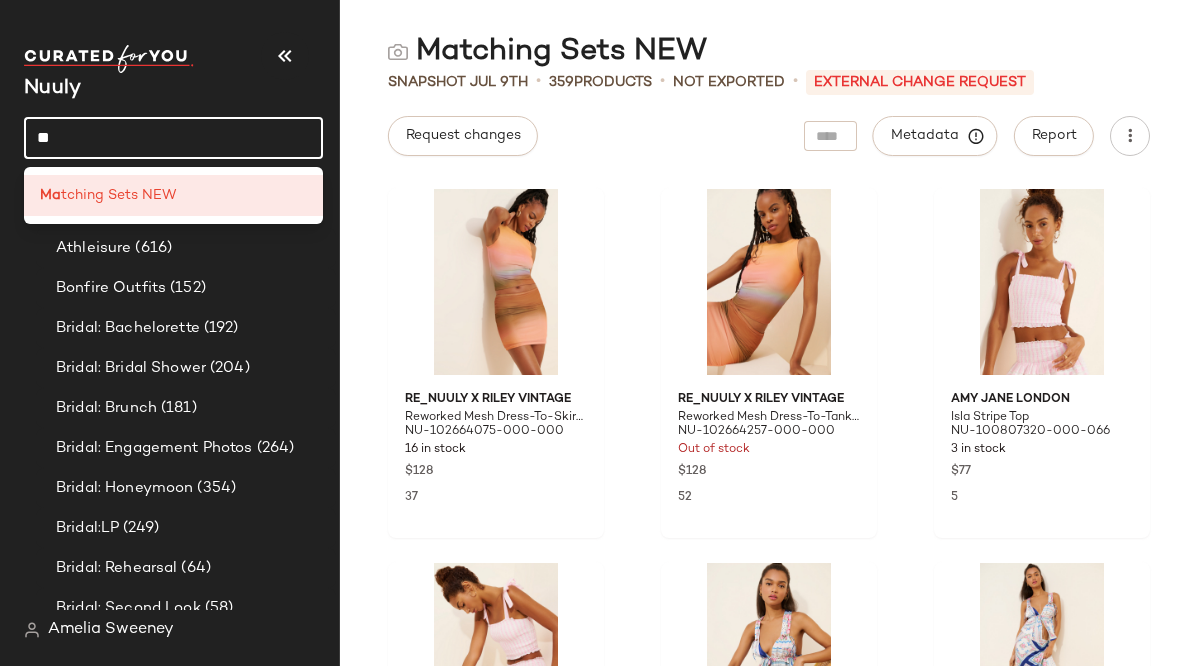 type on "*" 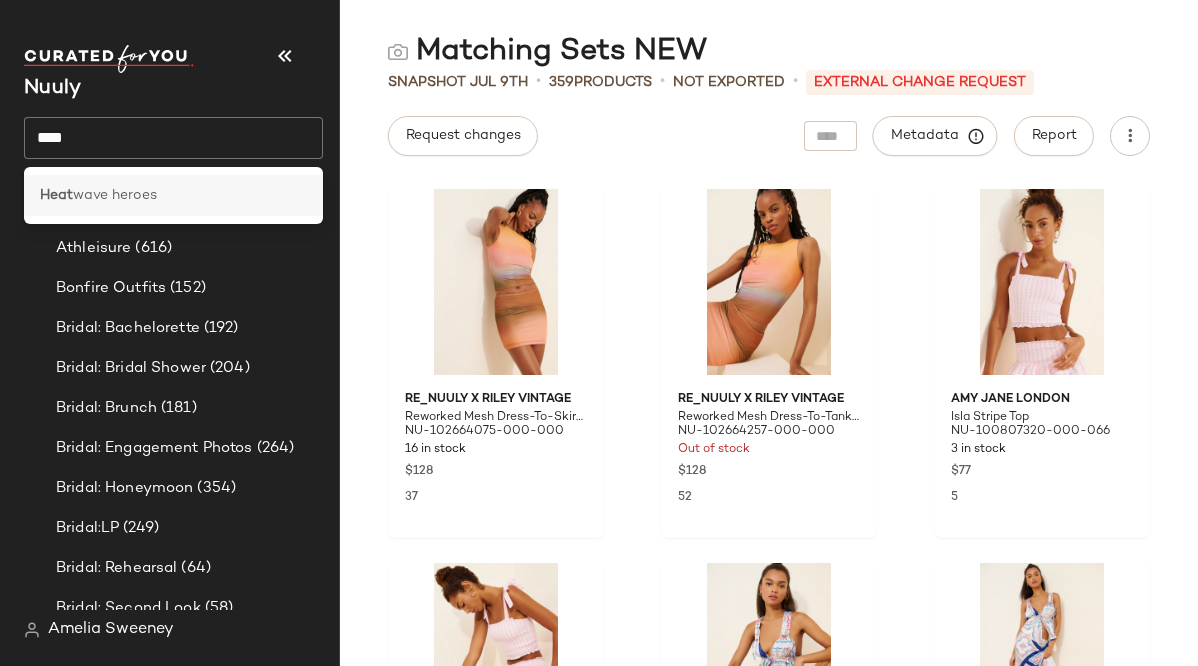 click on "Heat  wave heroes" 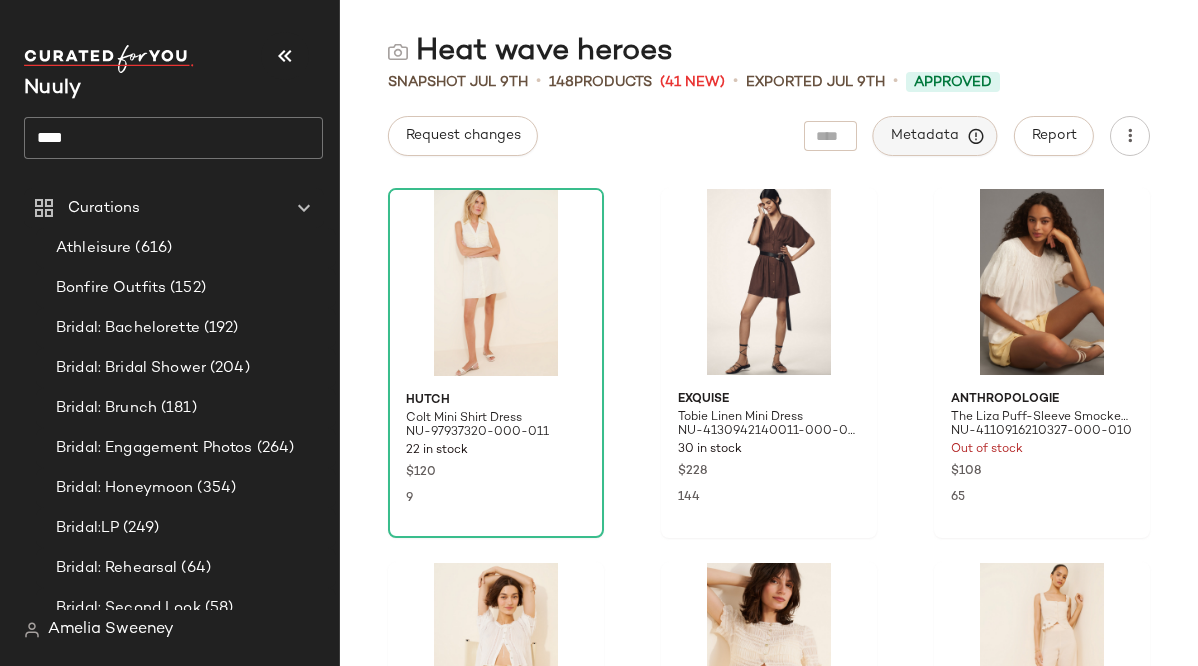 click on "Metadata" 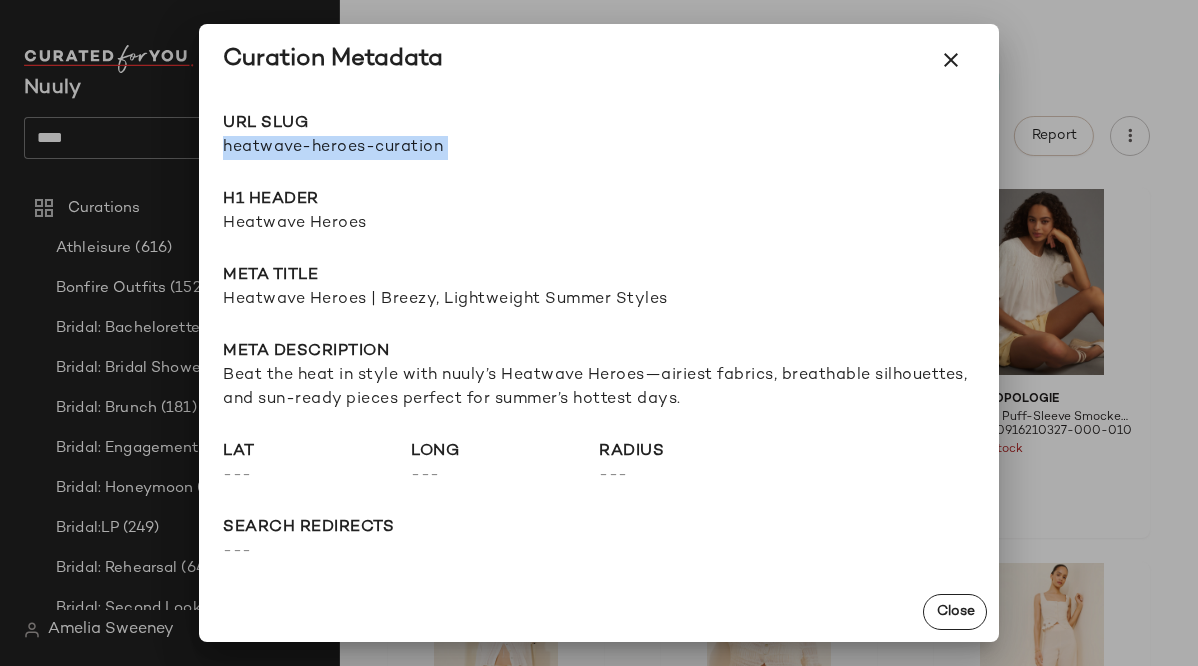 drag, startPoint x: 223, startPoint y: 148, endPoint x: 667, endPoint y: 150, distance: 444.00452 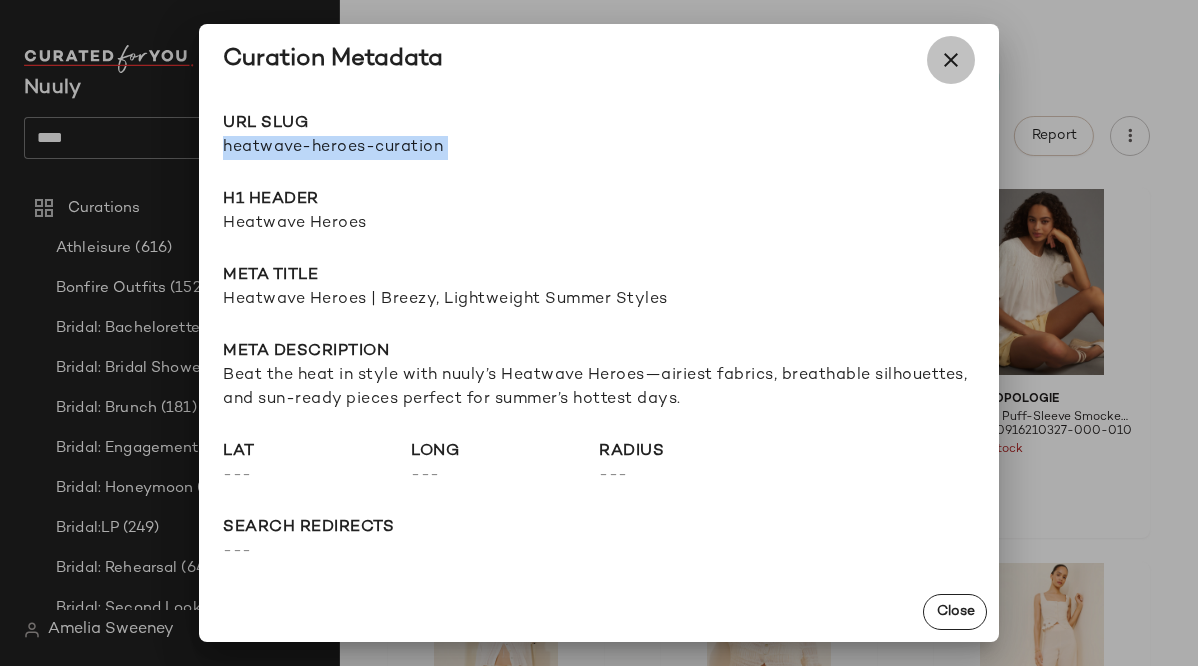 click at bounding box center (951, 60) 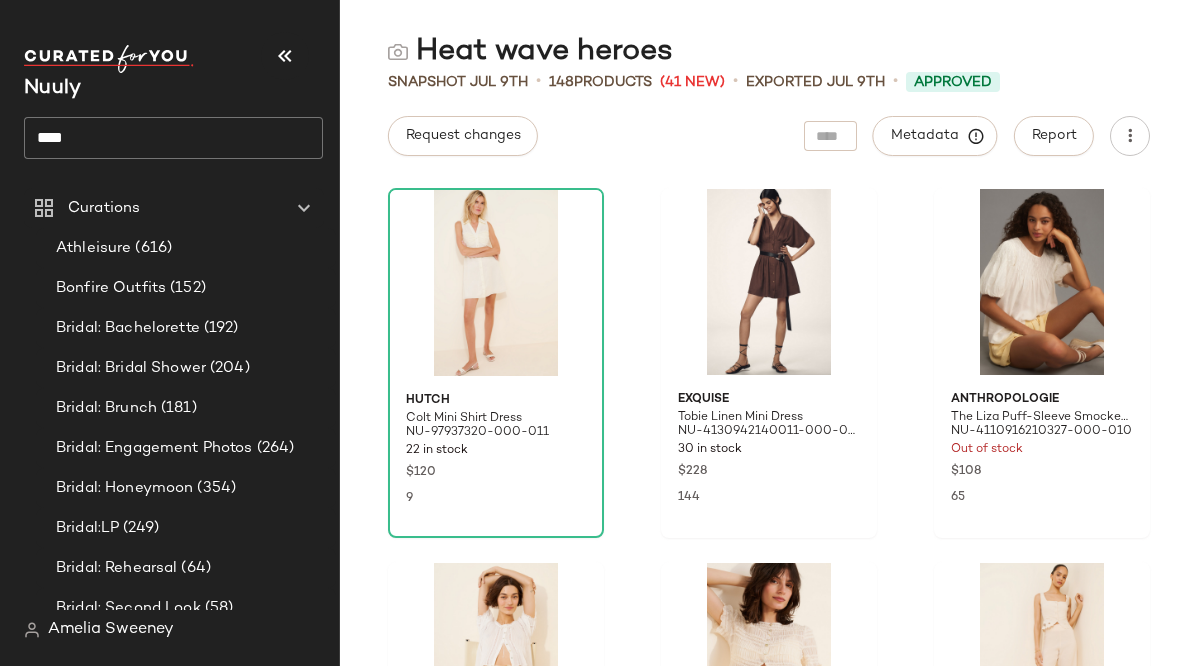 click on "****" 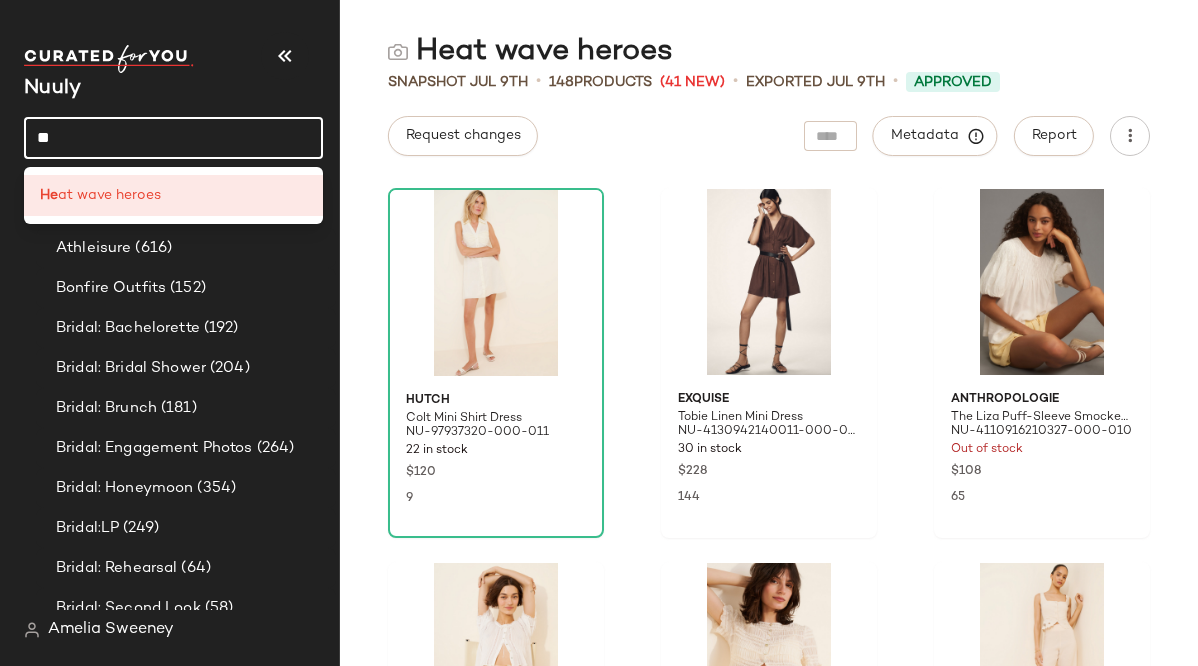 type on "*" 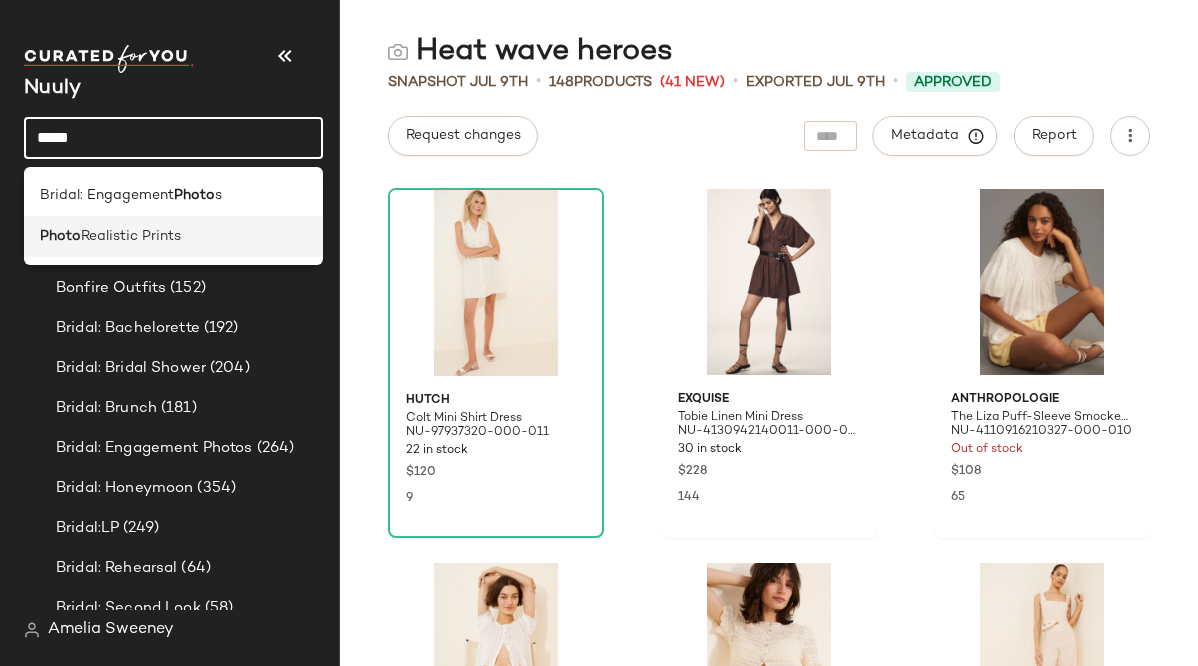 click on "Realistic Prints" at bounding box center [131, 236] 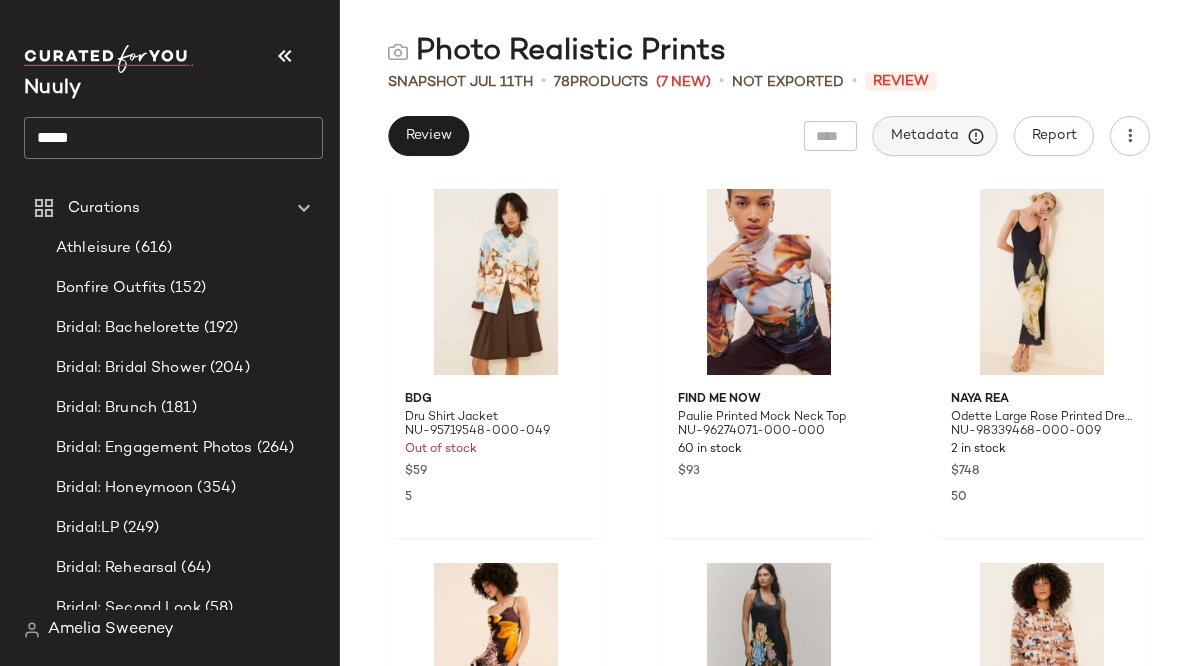 click on "Metadata" 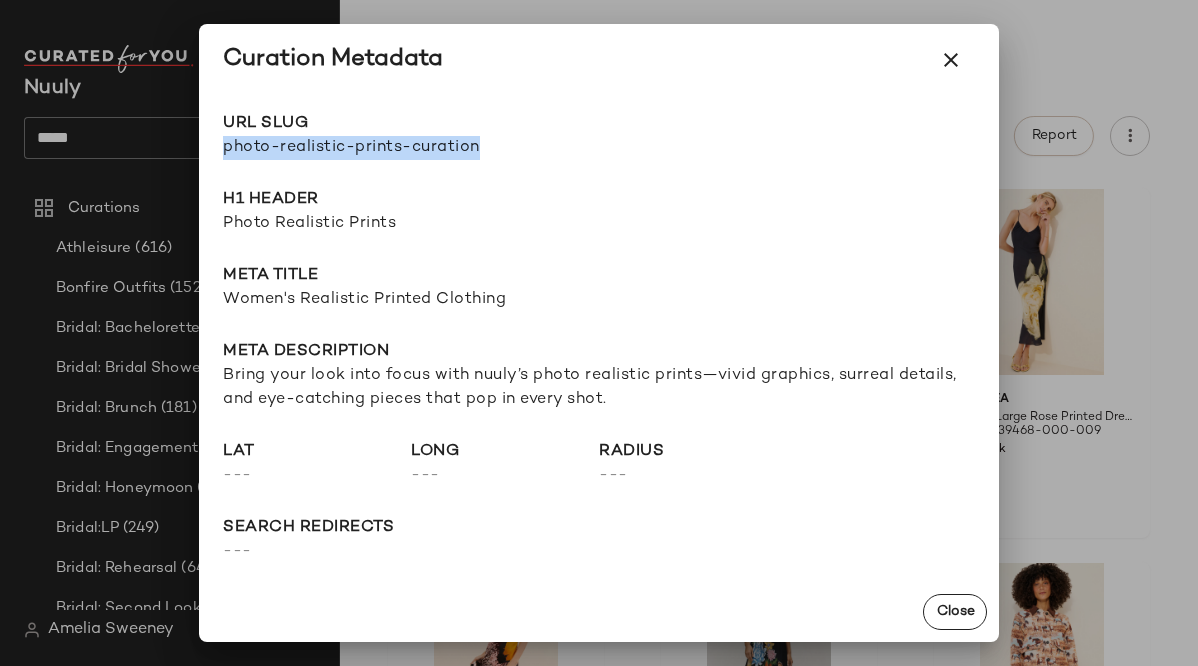 drag, startPoint x: 222, startPoint y: 148, endPoint x: 581, endPoint y: 148, distance: 359 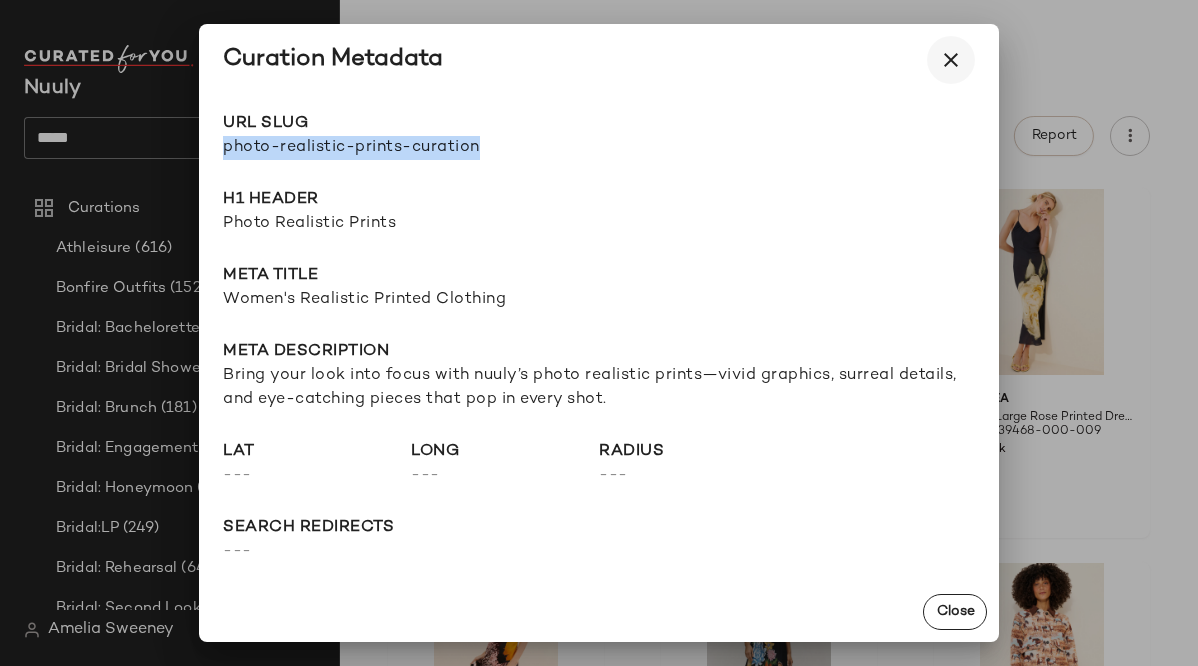 click at bounding box center (951, 60) 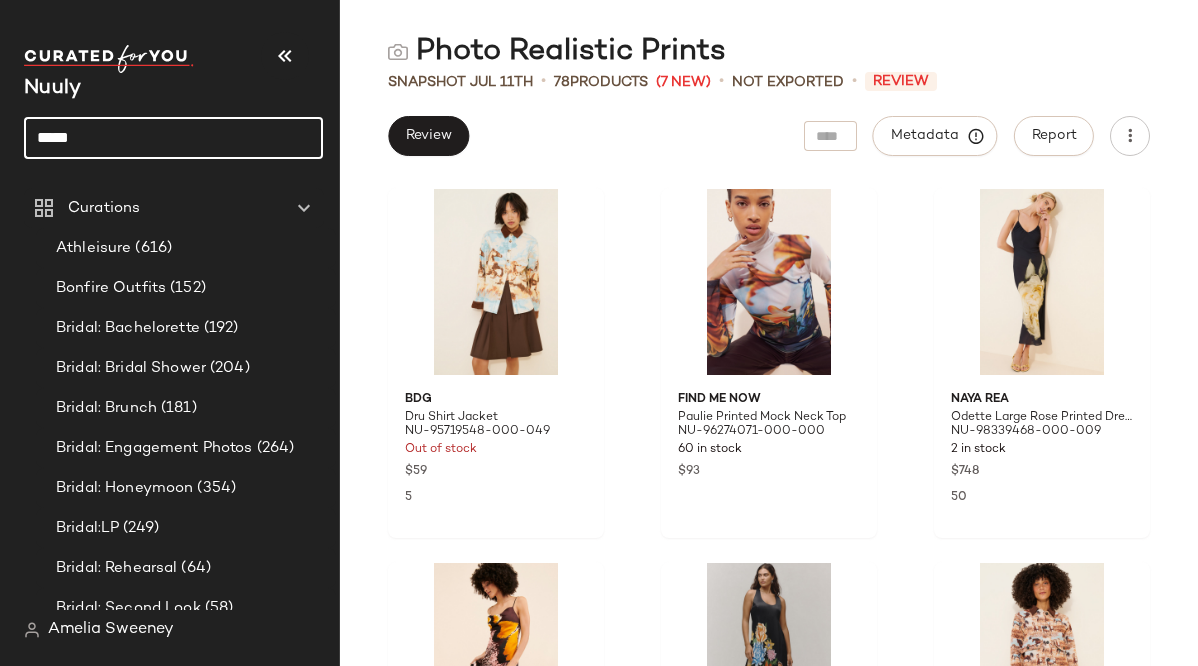 click on "*****" 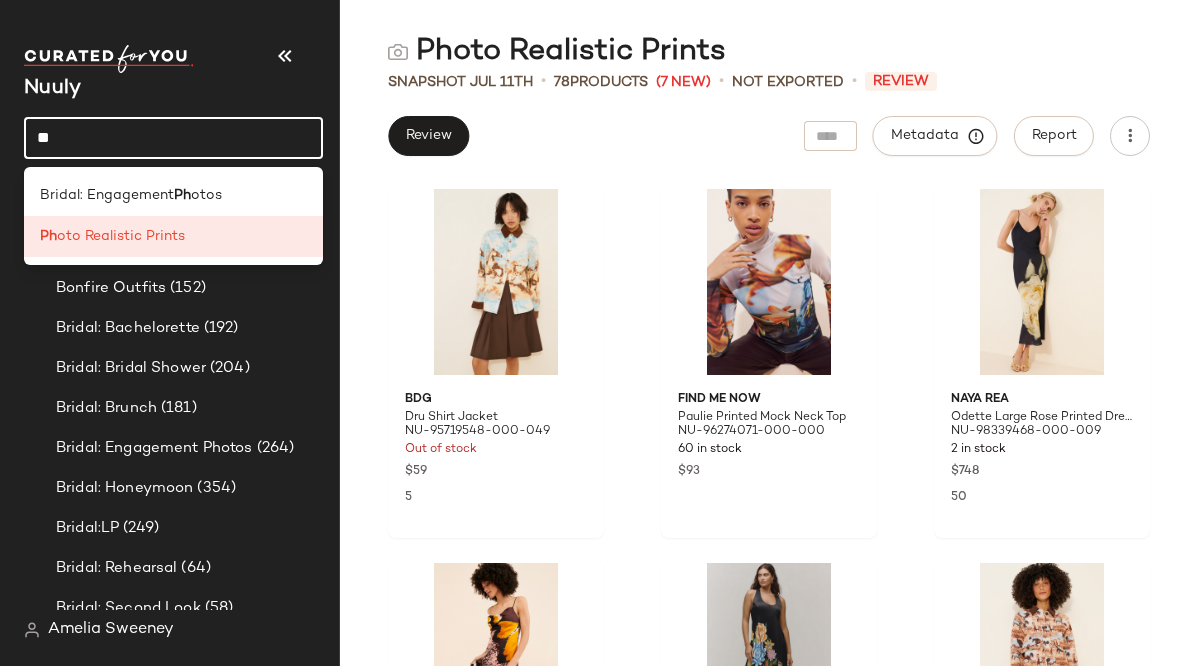 type on "*" 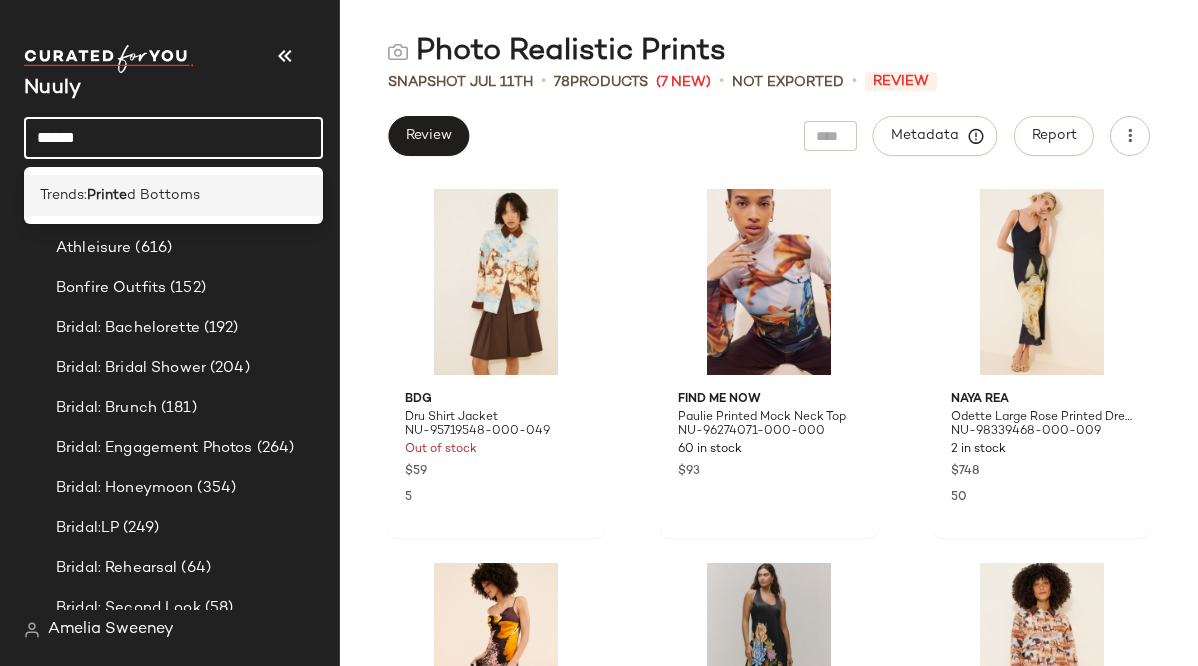 type on "******" 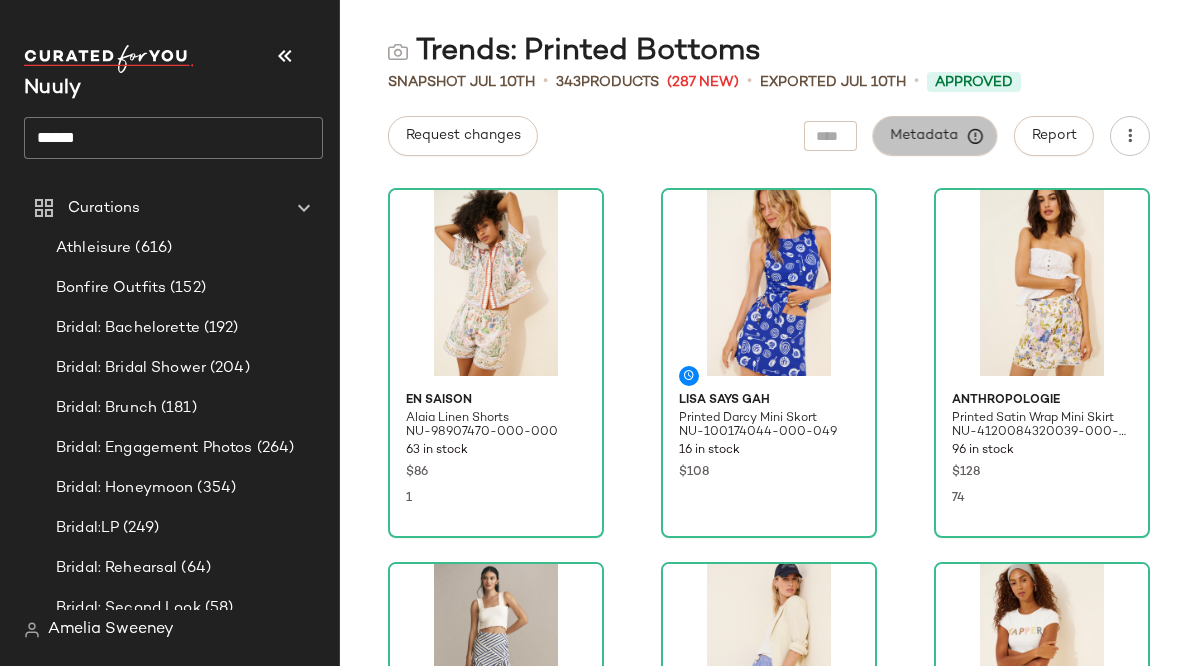 click on "Metadata" 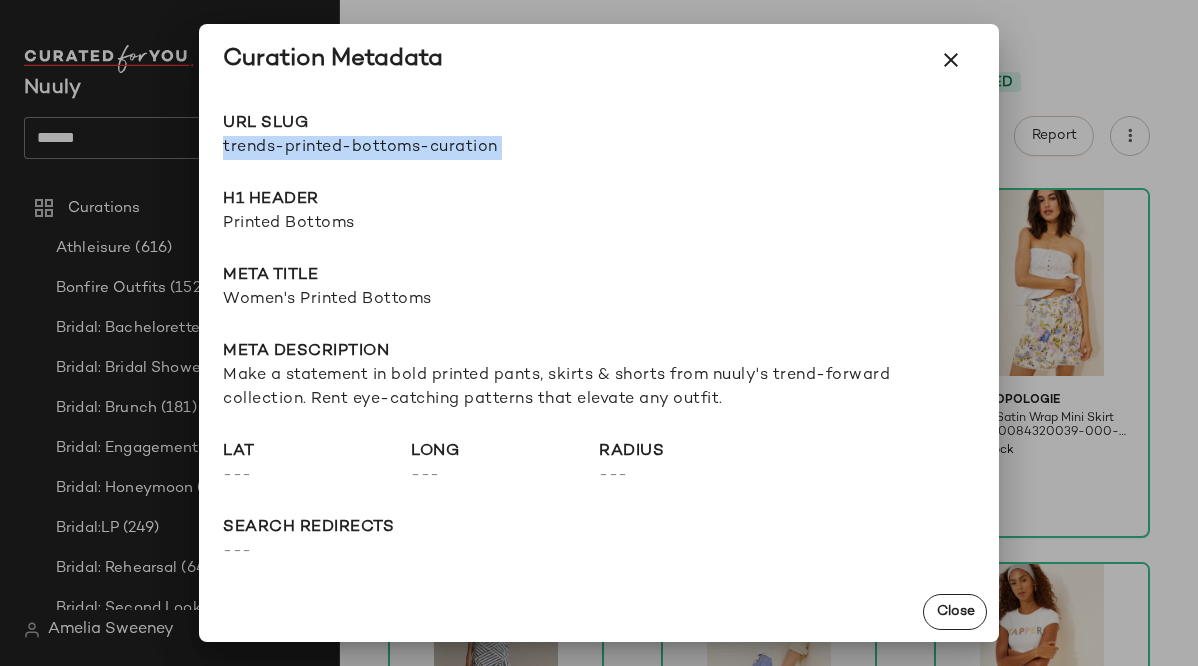 drag, startPoint x: 223, startPoint y: 146, endPoint x: 734, endPoint y: 146, distance: 511 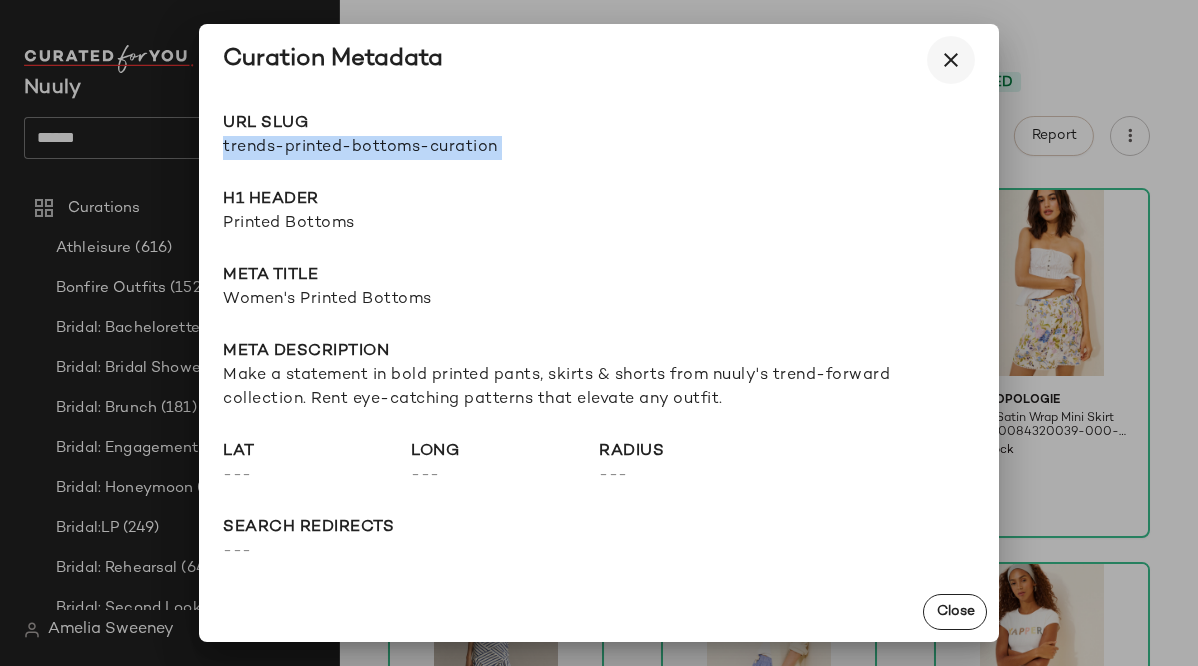 click at bounding box center [951, 60] 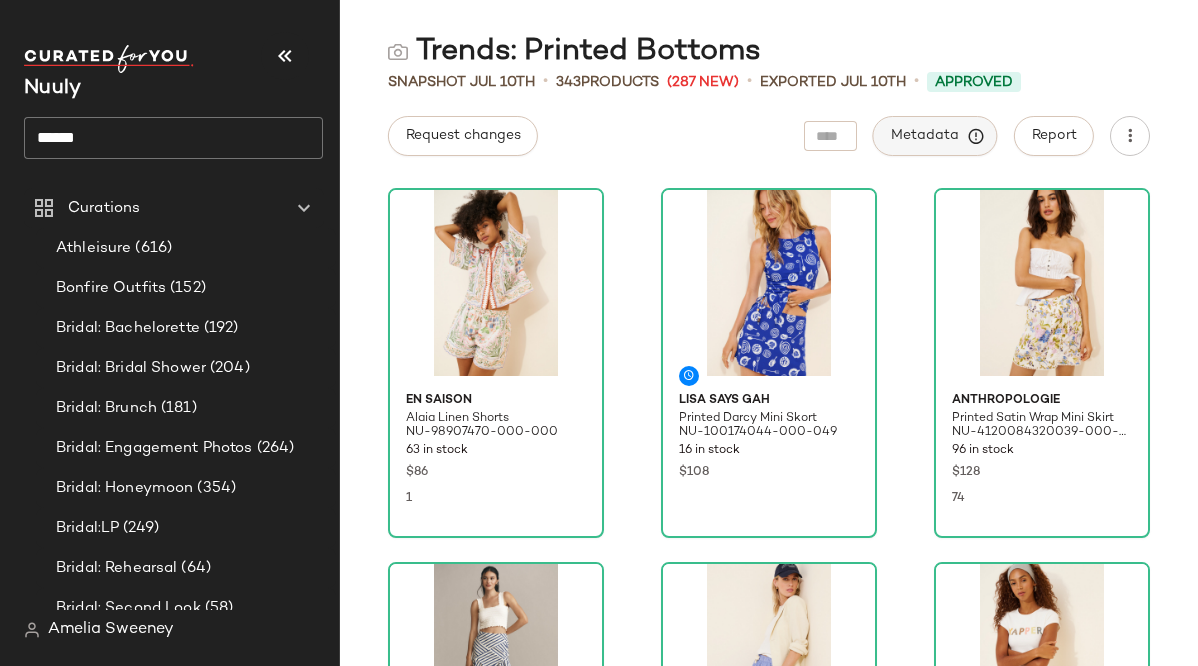 click on "Metadata" at bounding box center (935, 136) 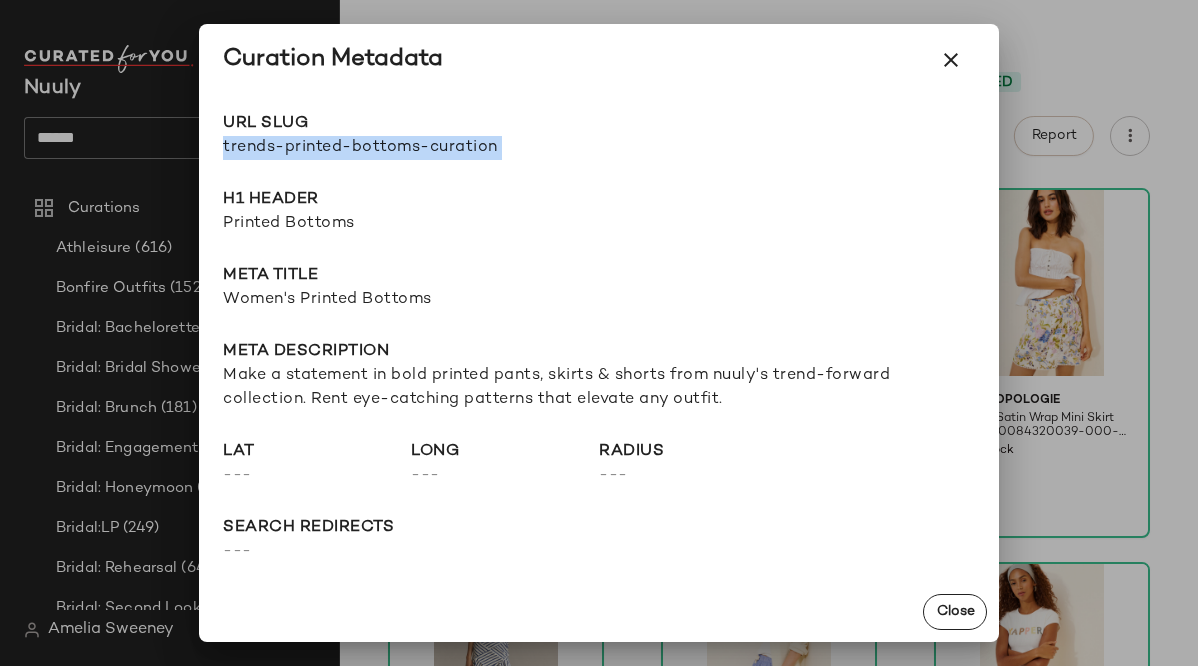 drag, startPoint x: 222, startPoint y: 145, endPoint x: 773, endPoint y: 145, distance: 551 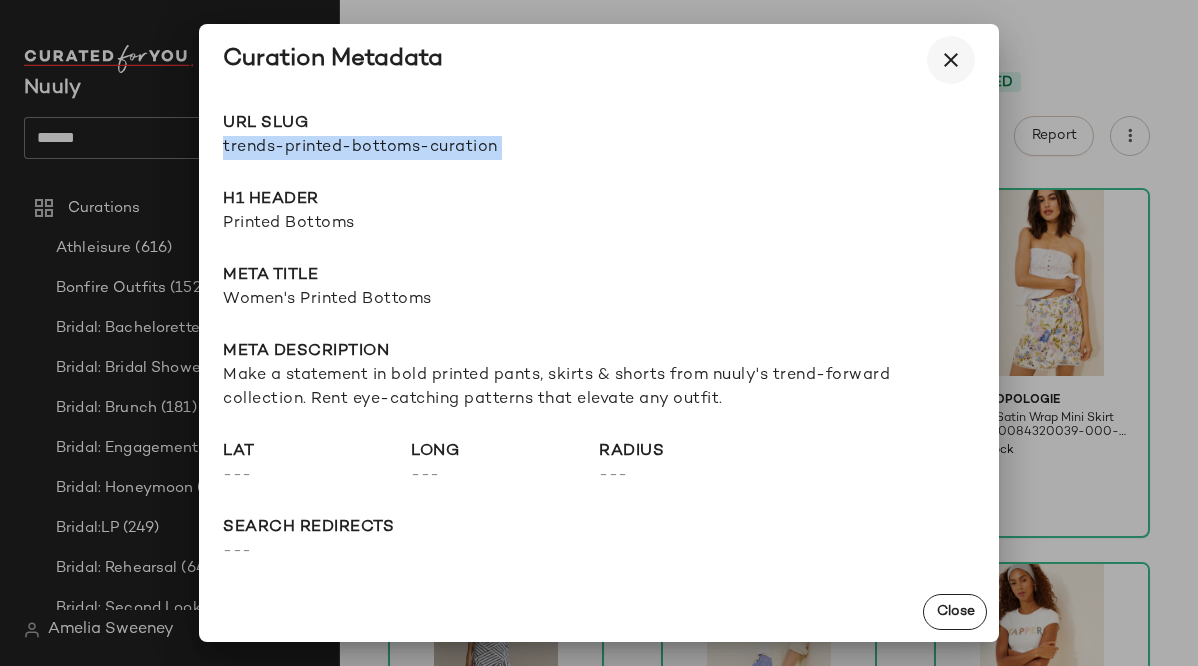 click at bounding box center [951, 60] 